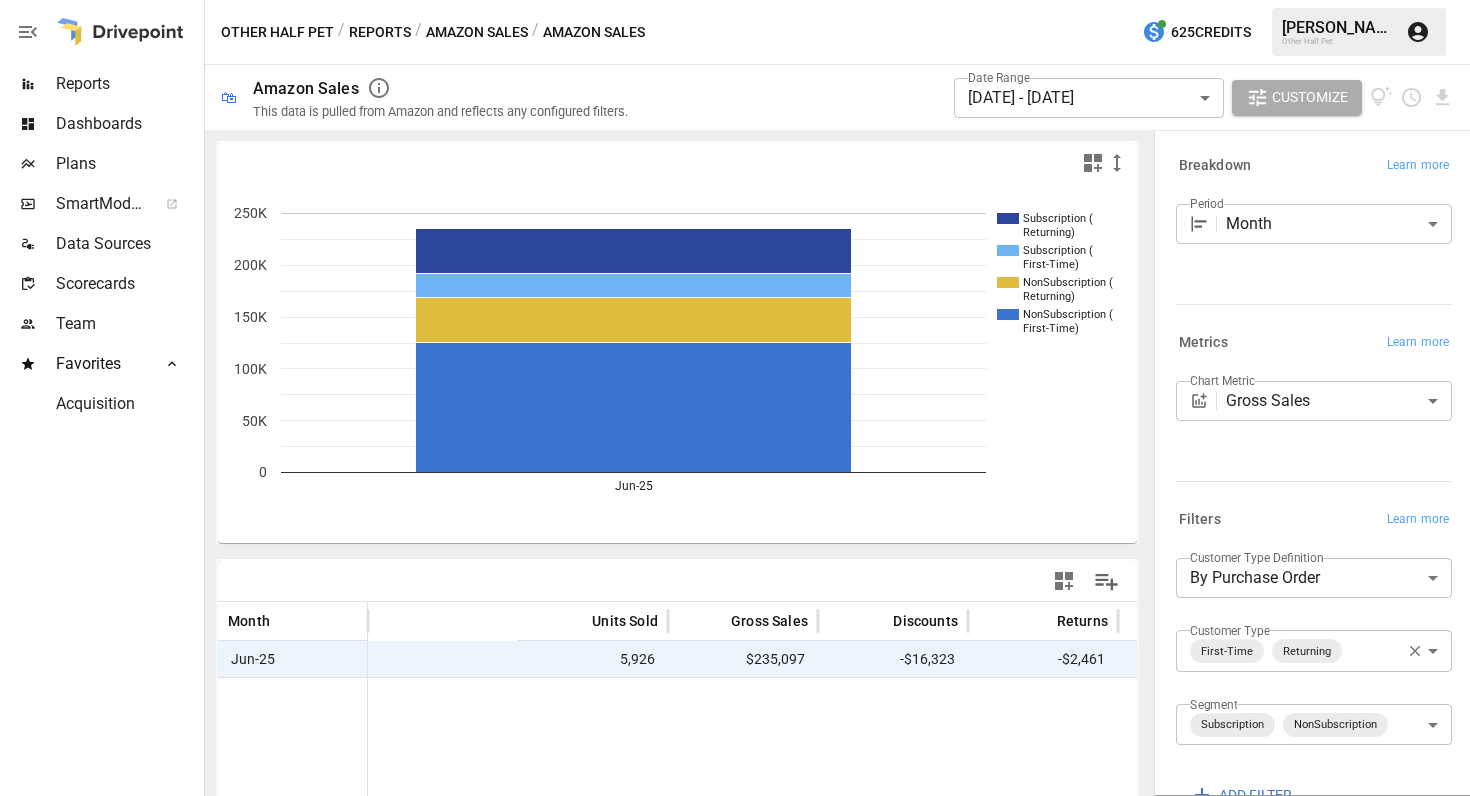 scroll, scrollTop: 0, scrollLeft: 0, axis: both 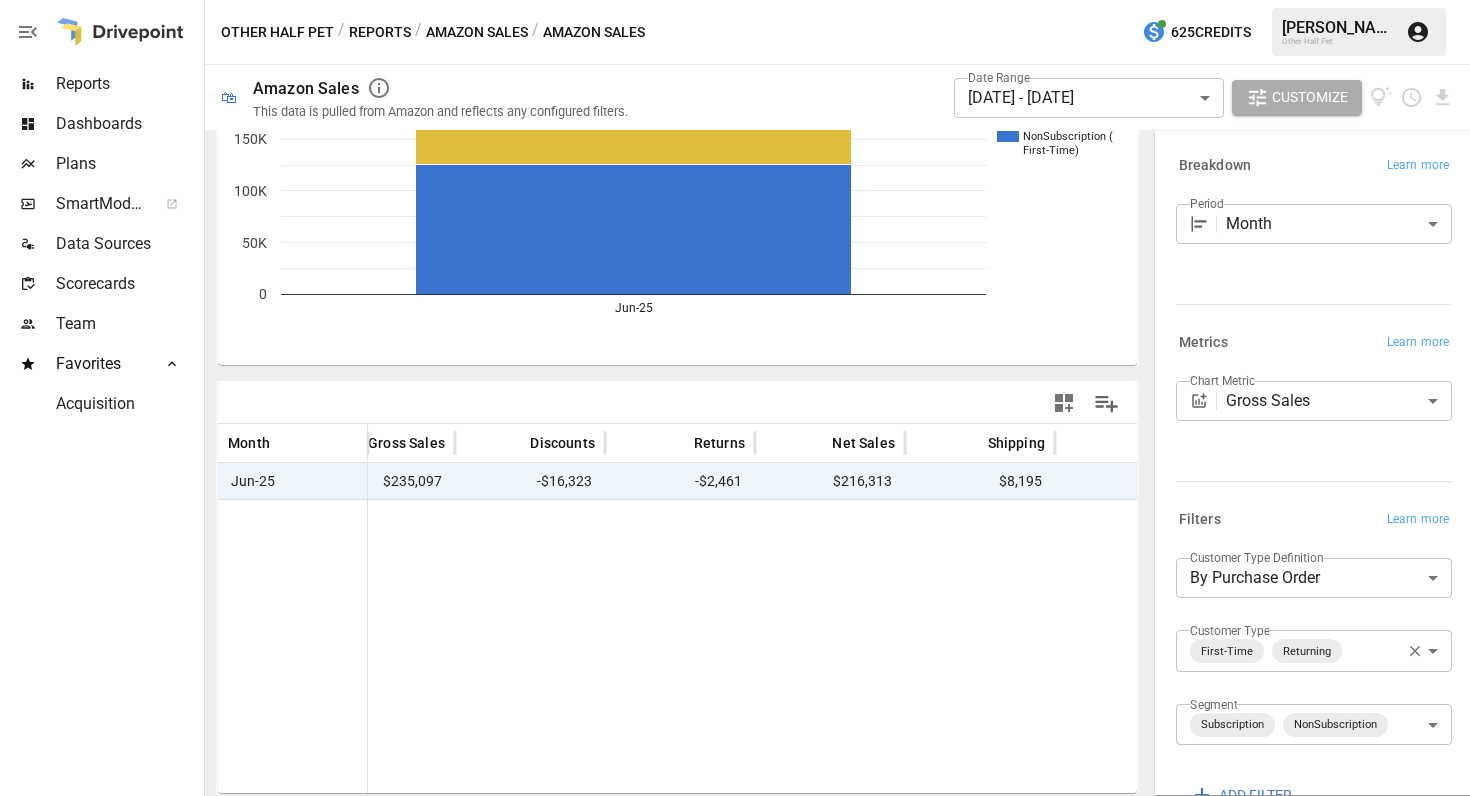 click on "Amazon Sales" at bounding box center [477, 32] 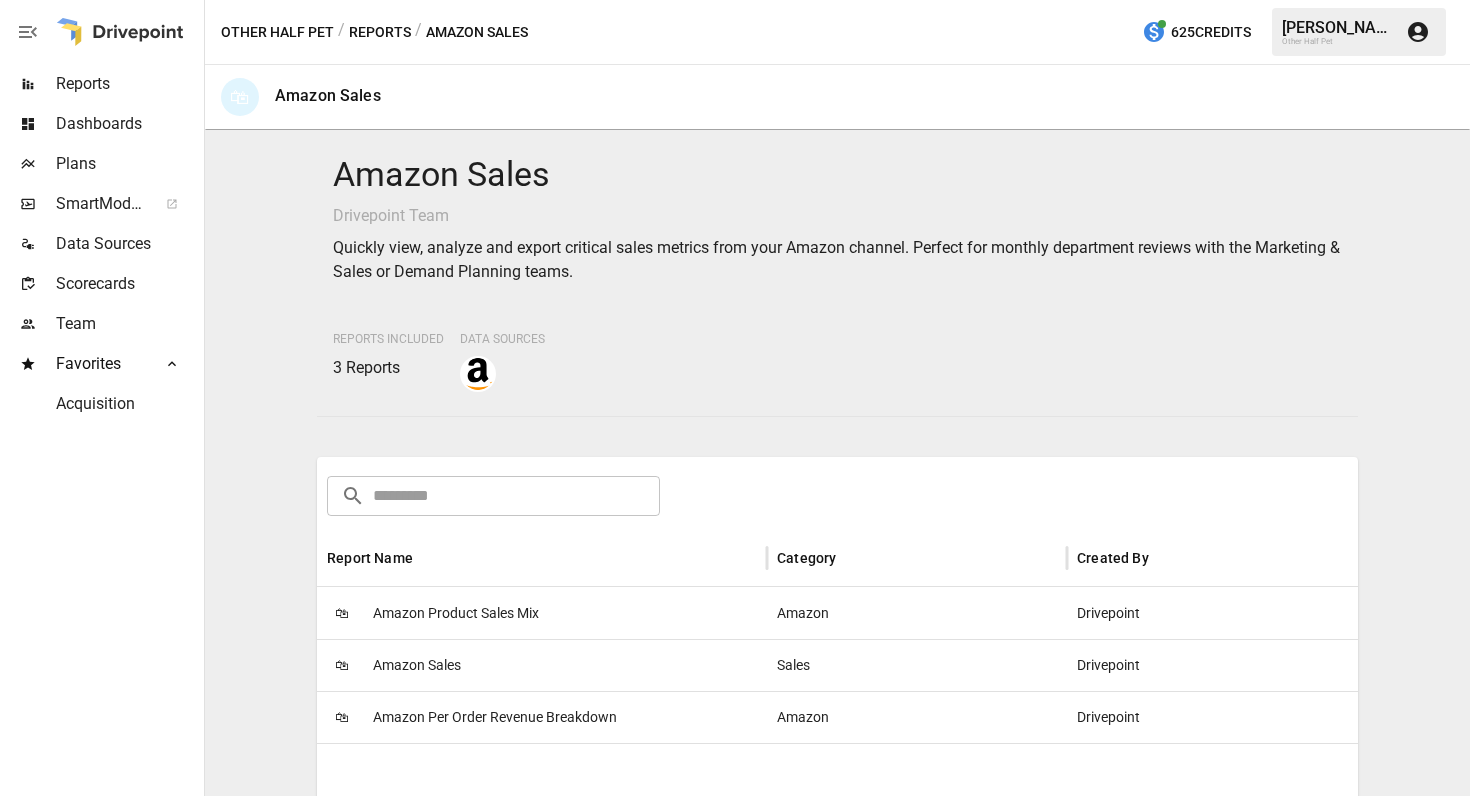 click on "Reports" at bounding box center [380, 32] 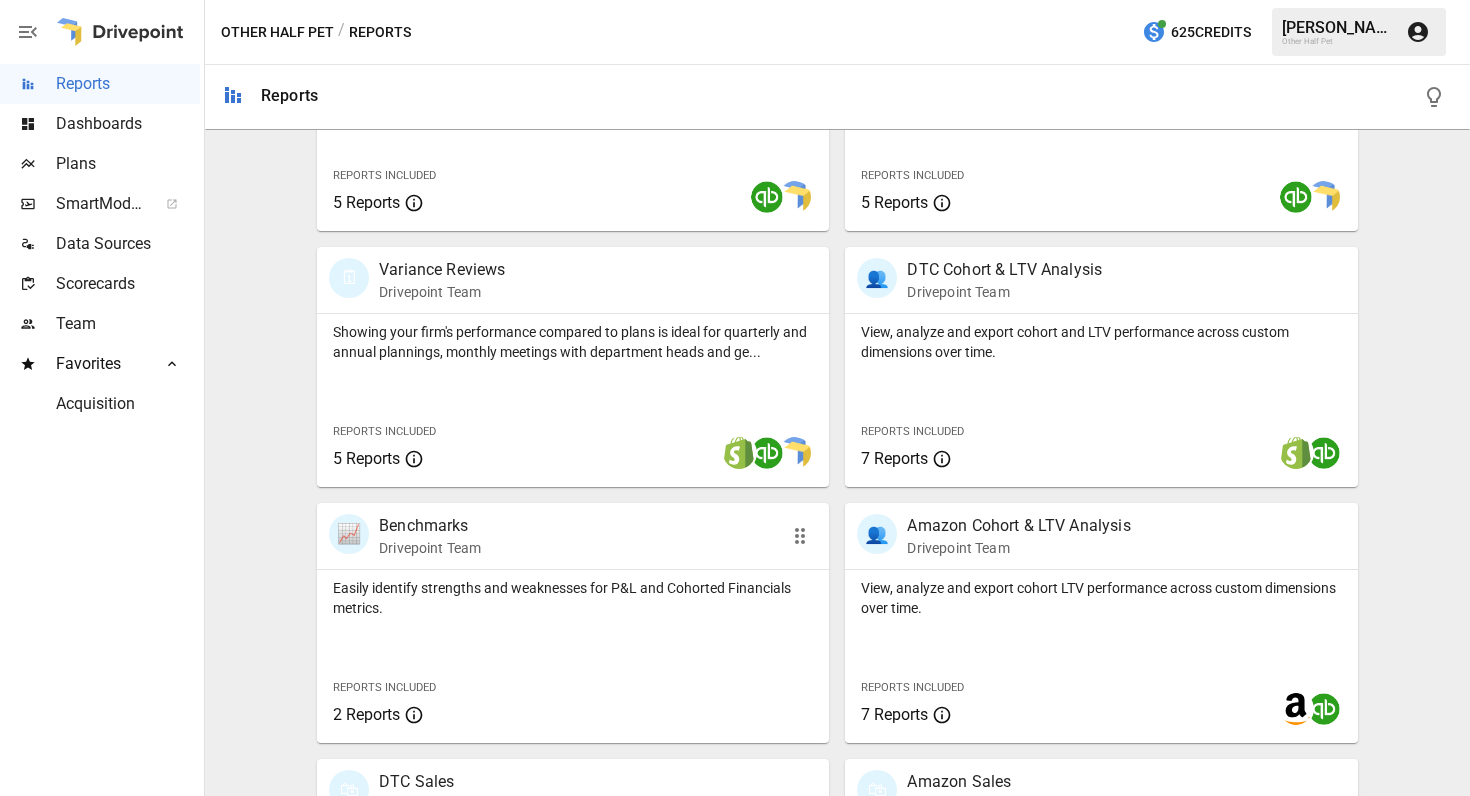 scroll, scrollTop: 682, scrollLeft: 0, axis: vertical 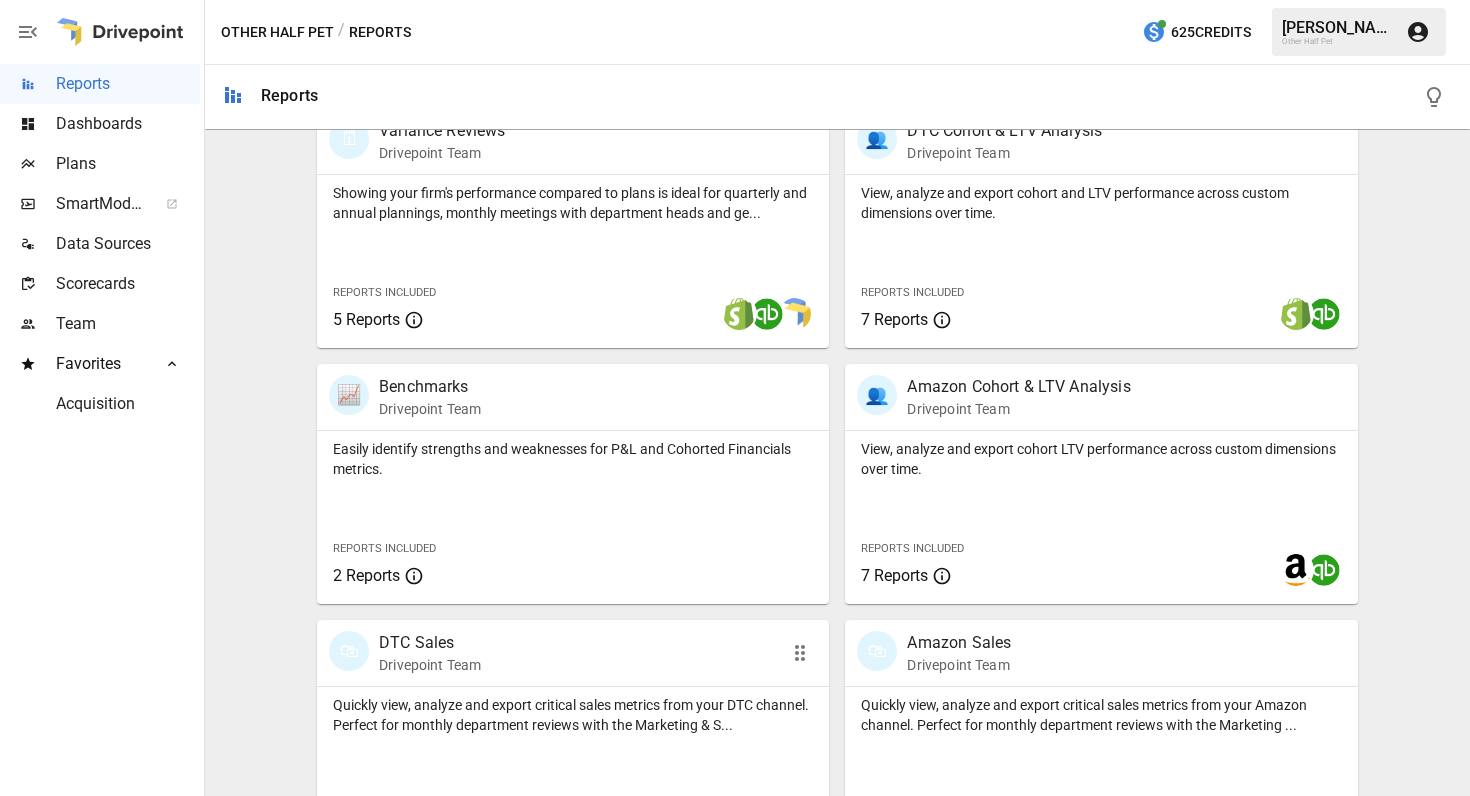 click on "Quickly view, analyze and export critical sales metrics from your DTC channel. Perfect for monthly department reviews with the Marketing & S..." at bounding box center (573, 715) 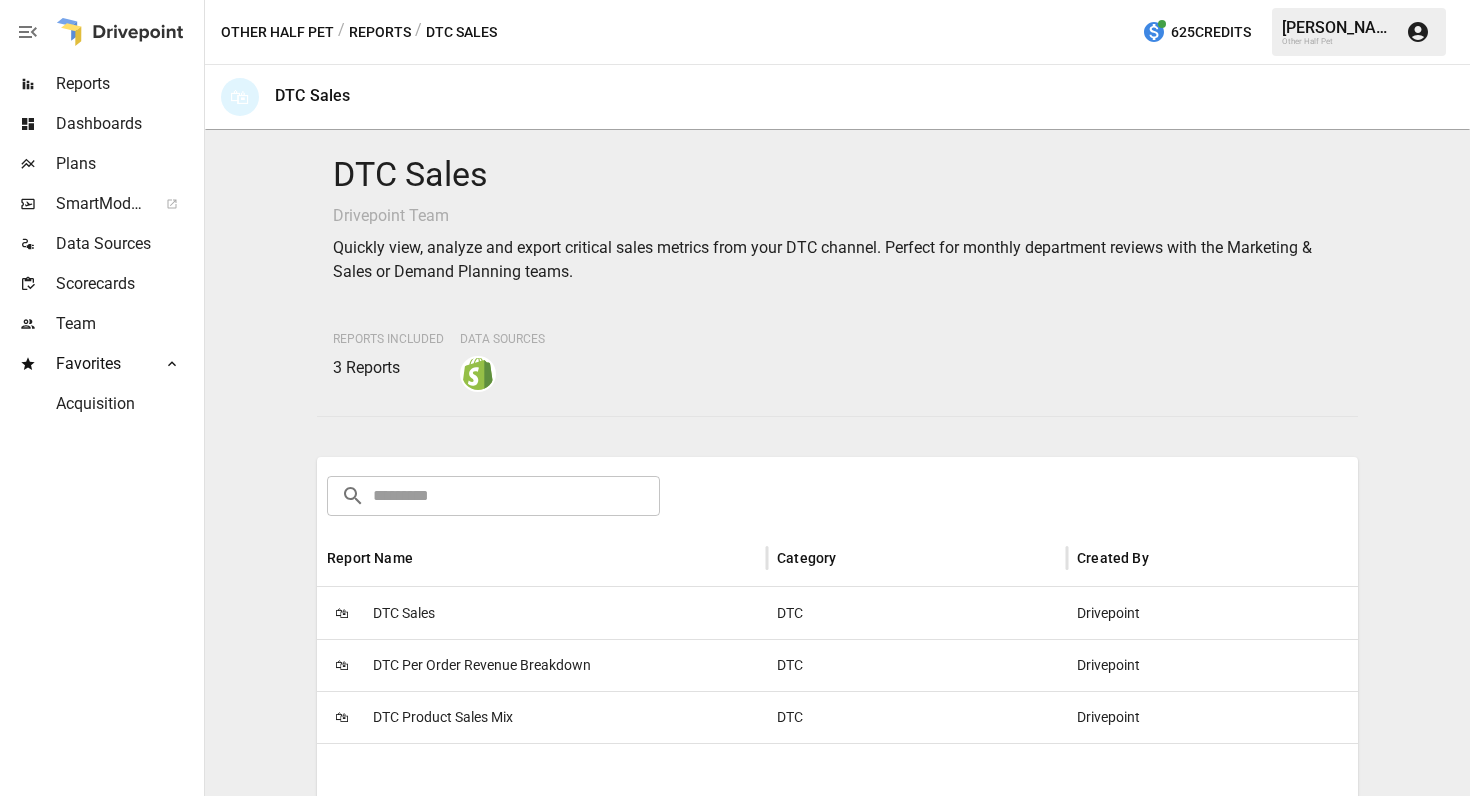 click on "DTC Sales" at bounding box center (404, 613) 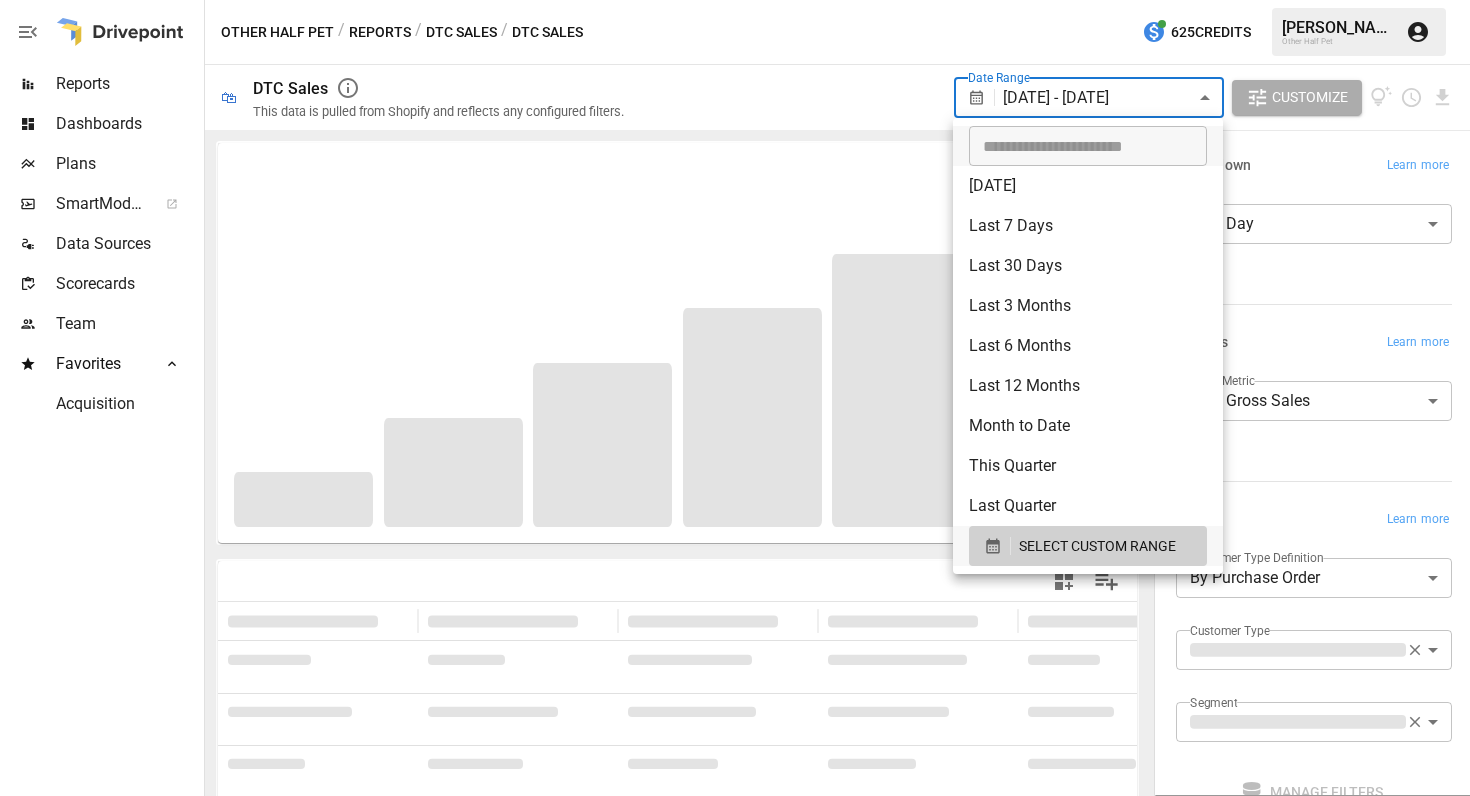 click on "**********" at bounding box center (735, 0) 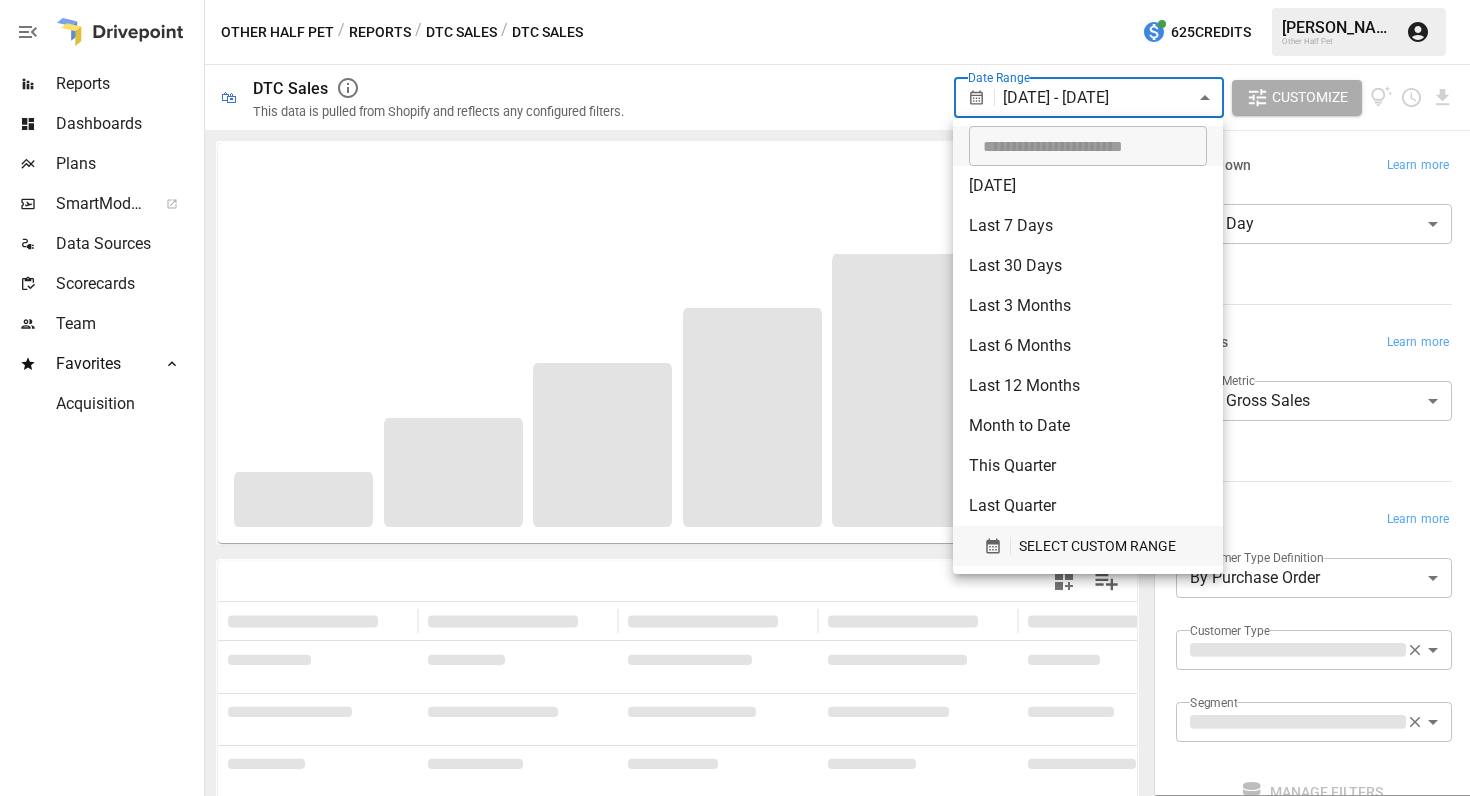 click on "SELECT CUSTOM RANGE" at bounding box center [1097, 546] 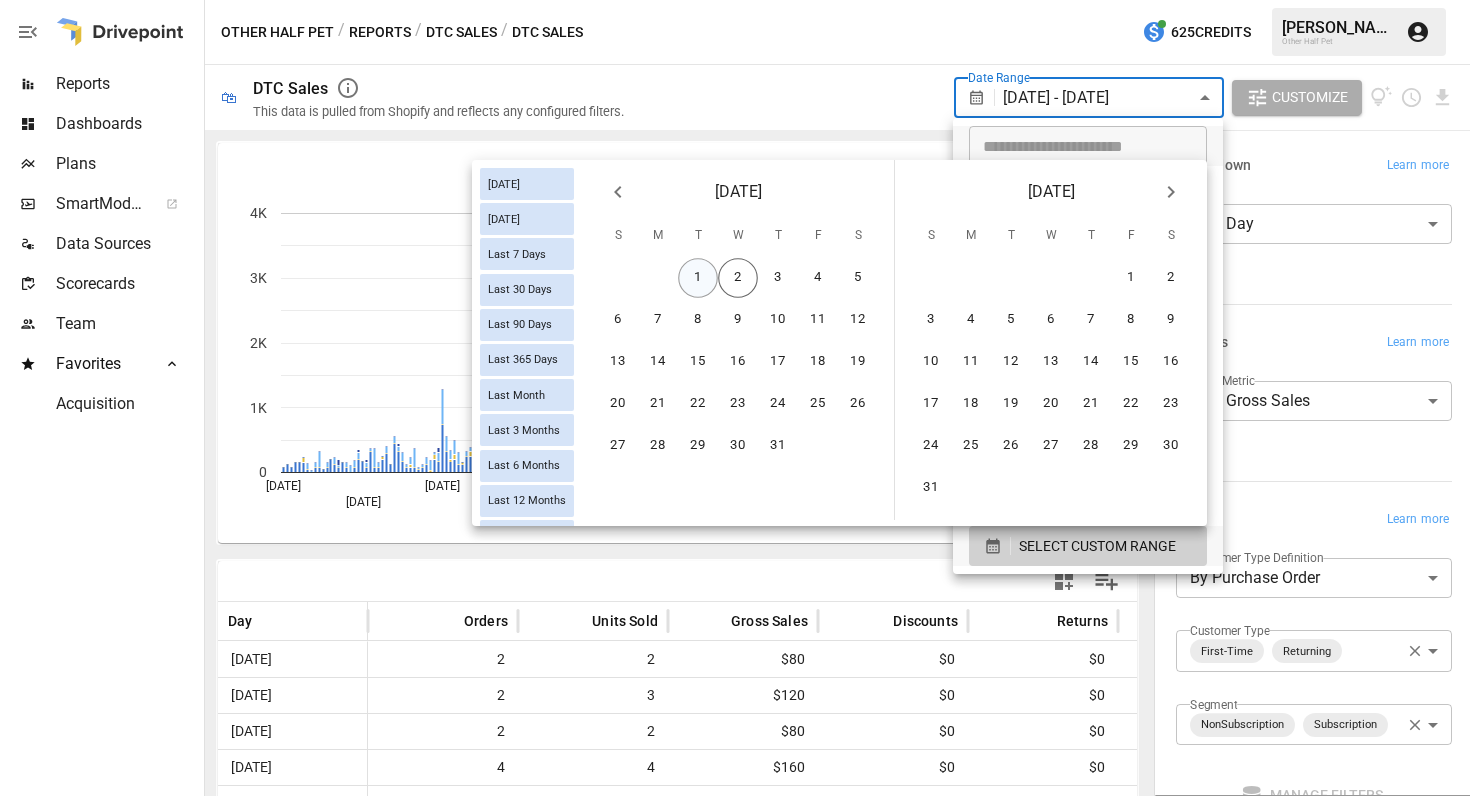 click on "1" at bounding box center [698, 278] 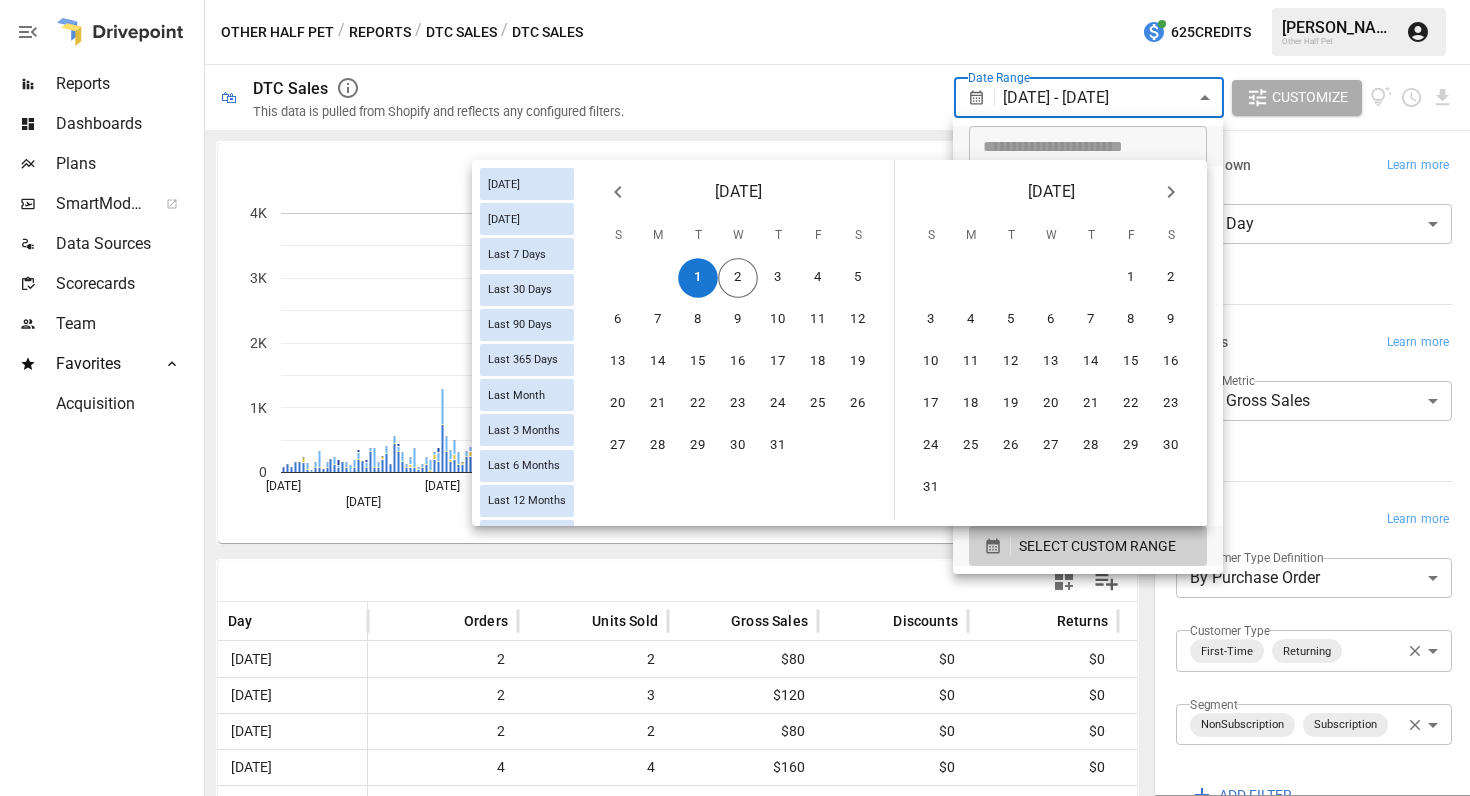 click at bounding box center (735, 398) 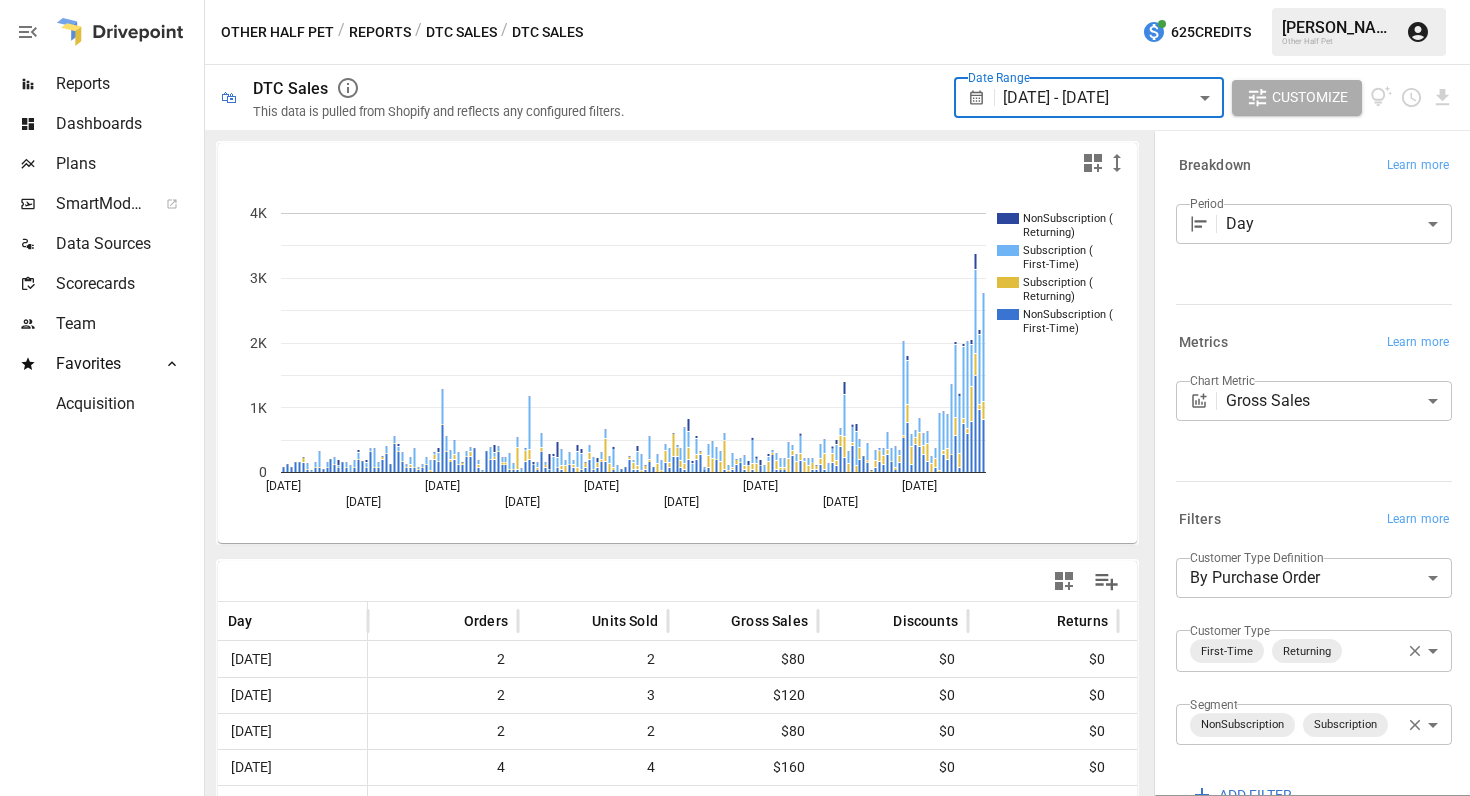click on "Reports Dashboards Plans SmartModel ™ Data Sources Scorecards Team Favorites Acquisition Other Half Pet / Reports / DTC Sales / DTC Sales 625  Credits [PERSON_NAME] Other Half Pet 🛍 DTC Sales This data is pulled from Shopify and reflects any configured filters. Date Range [DATE] - [DATE] ****** ​ Customize NonSubscription ( Returning) Subscription ( First-Time) Subscription ( Returning) NonSubscription ( First-Time) [DATE] [DATE] [DATE] [DATE] [DATE] [DATE] [DATE] [DATE] [DATE] 0 1K 2K 3K 4K First-Time) Day Orders Units Sold Gross Sales Discounts Returns Net Sales Shipping [DATE] 2 2 $80 $0 $0 $80 $10 [DATE] 2 3 $120 $0 $0 $120 $5 [DATE] 2 2 $80 $0 $0 $80 $10 [DATE] 4 4 $160 $0 $0 $160 $20 [DATE] 4 4 $160 $0 $0 $160 $20 [DATE] 2 6 $230 $0 $0 $230 $0 [DATE] 3 4 $146 $0 -$54 $92 $10 [DATE] 1 1 $35 $0 $0 $35 $5 [DATE] 3 4 $150 $0 $0 $150 $10 [DATE] 4 9 $326 $0 $0 $326 $15 [DATE] 1 1 $40 $0" at bounding box center (735, 0) 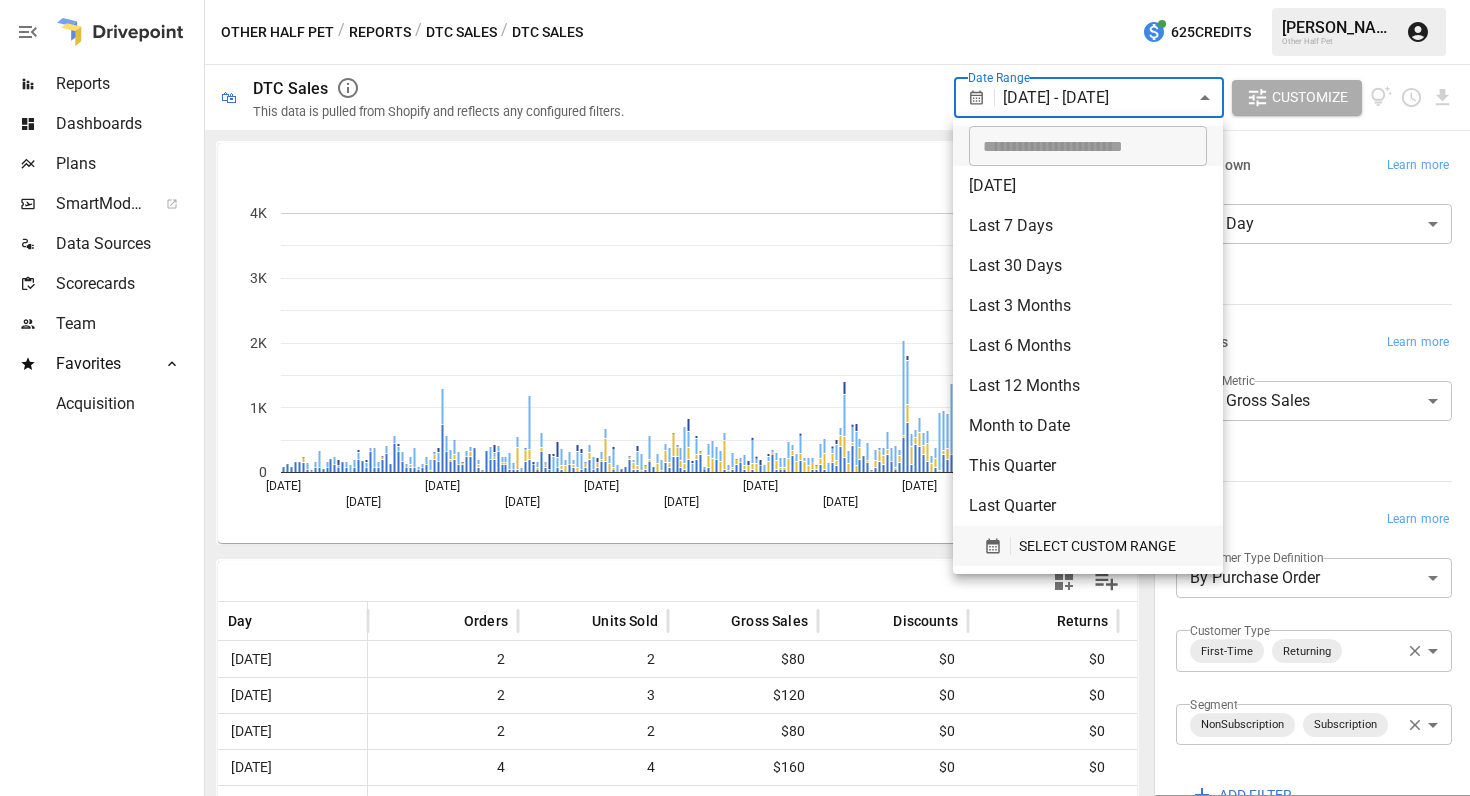 click on "SELECT CUSTOM RANGE" at bounding box center (1088, 546) 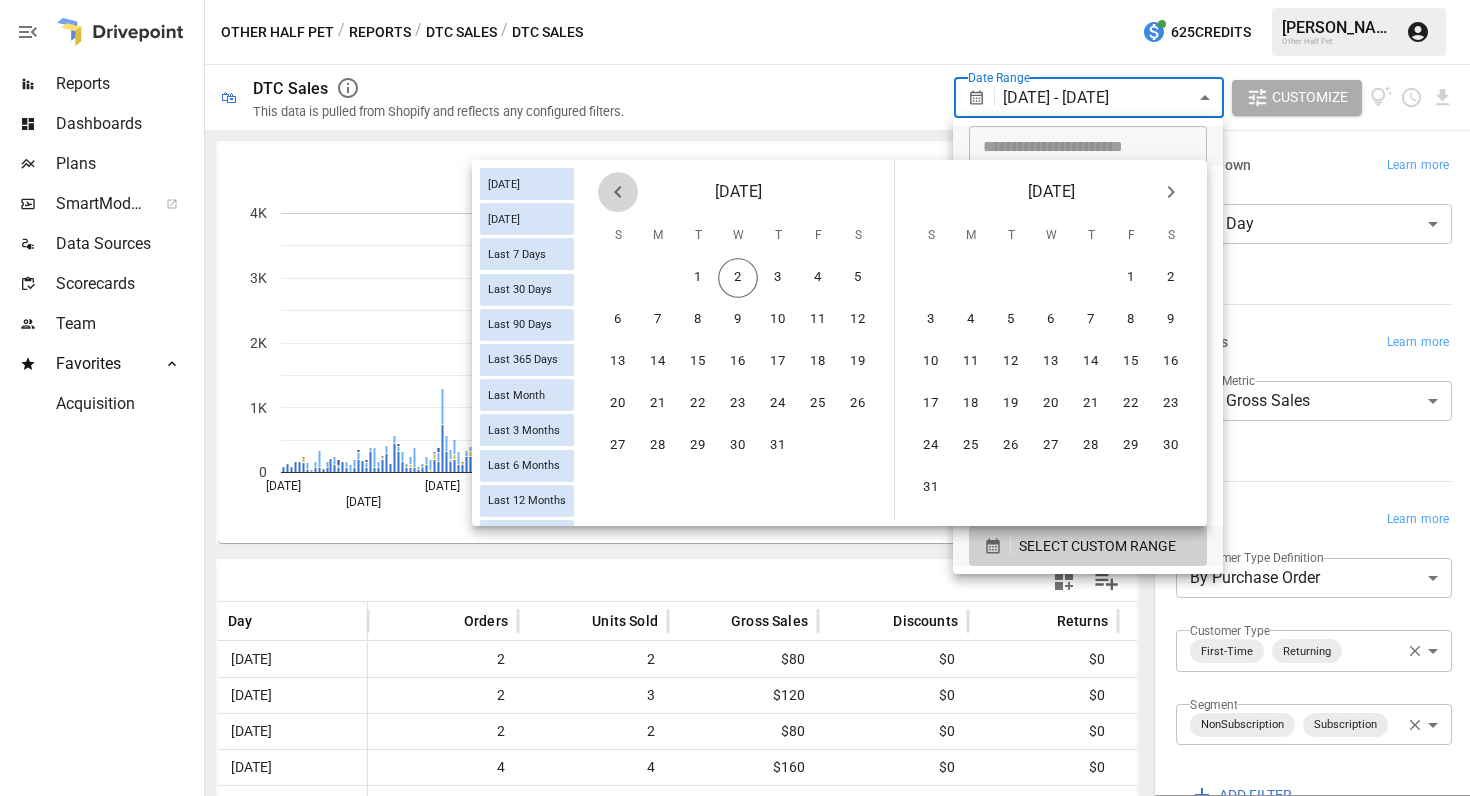 click 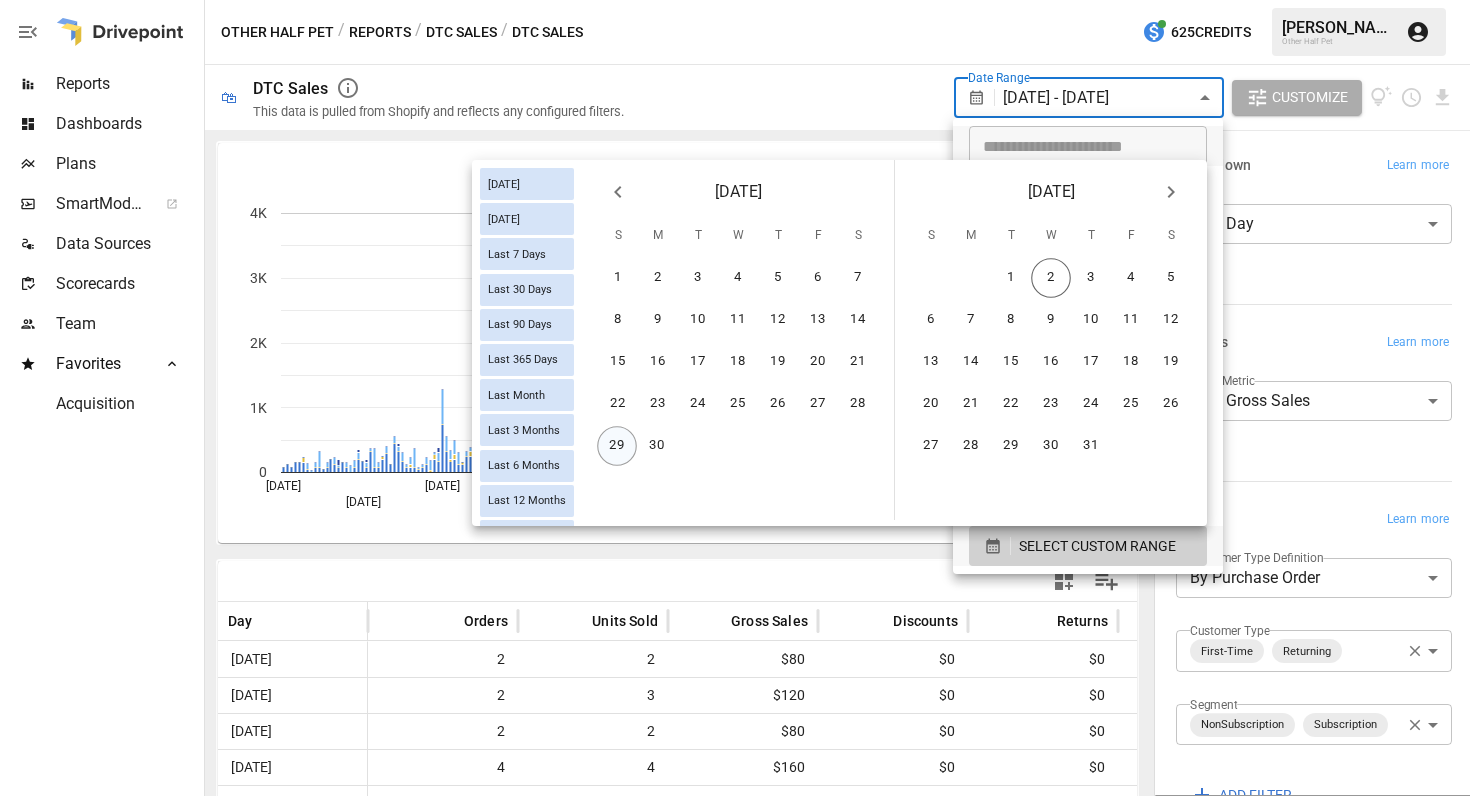 click on "29" at bounding box center [617, 446] 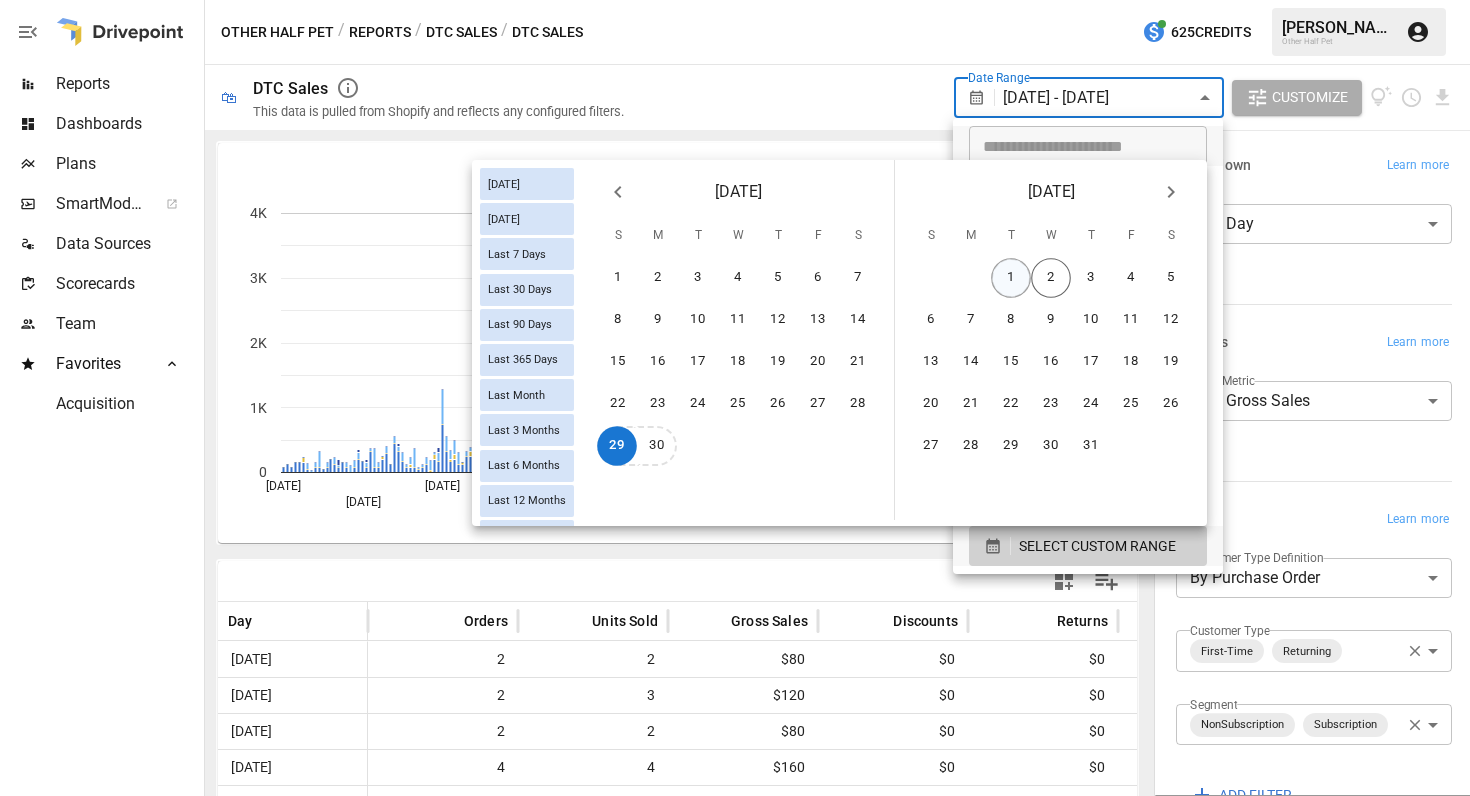 click on "1" at bounding box center (1011, 278) 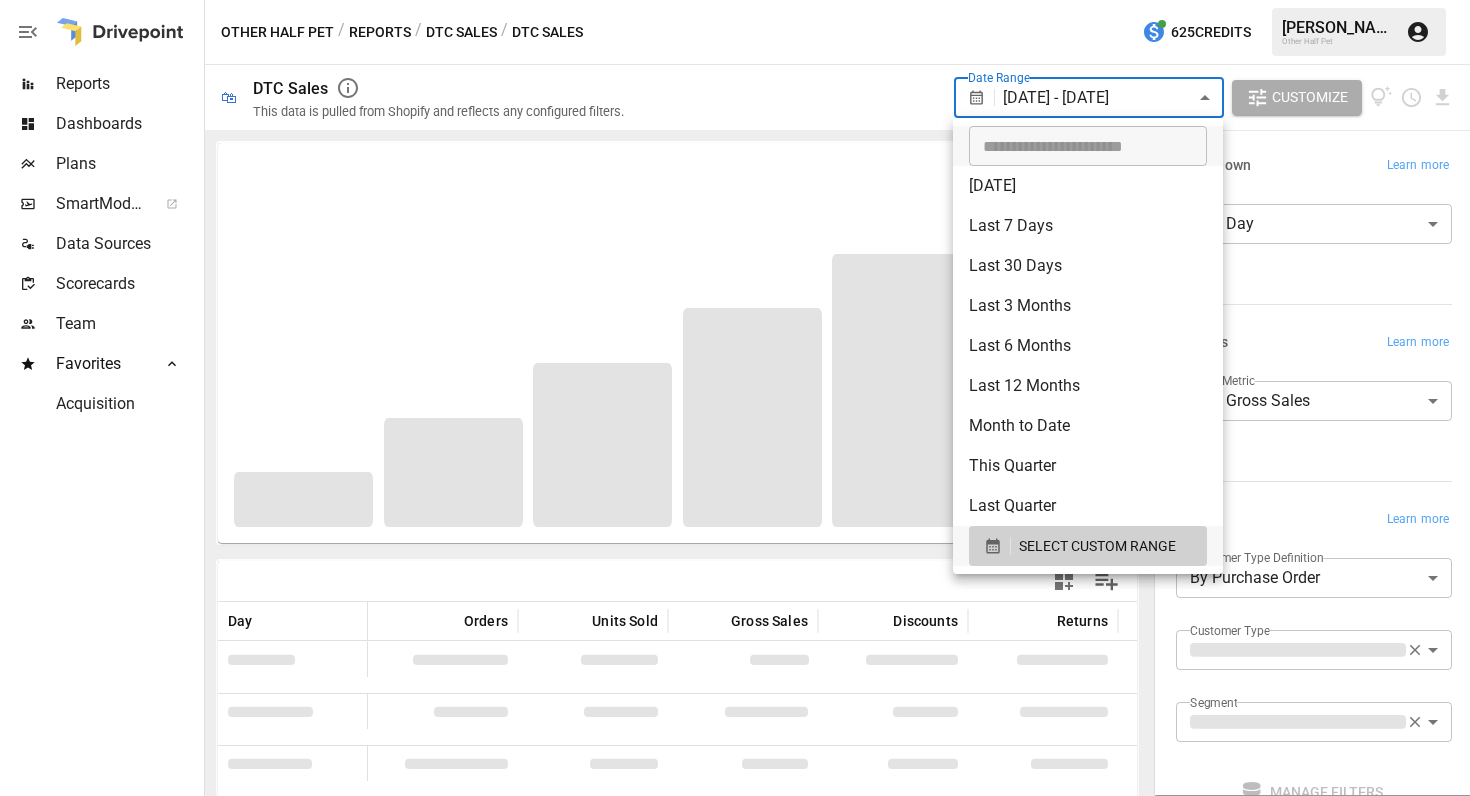 click at bounding box center (735, 398) 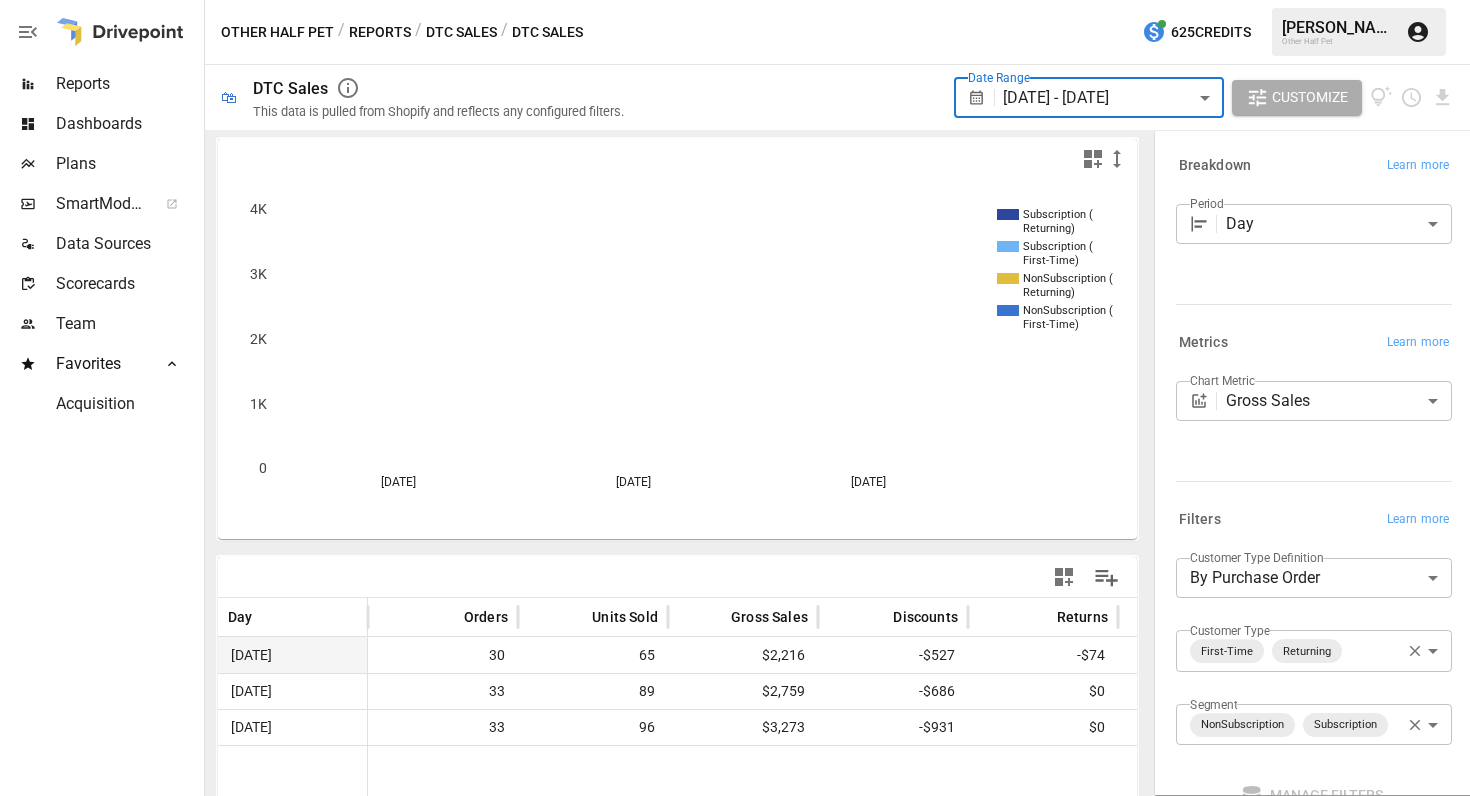 scroll, scrollTop: 8, scrollLeft: 0, axis: vertical 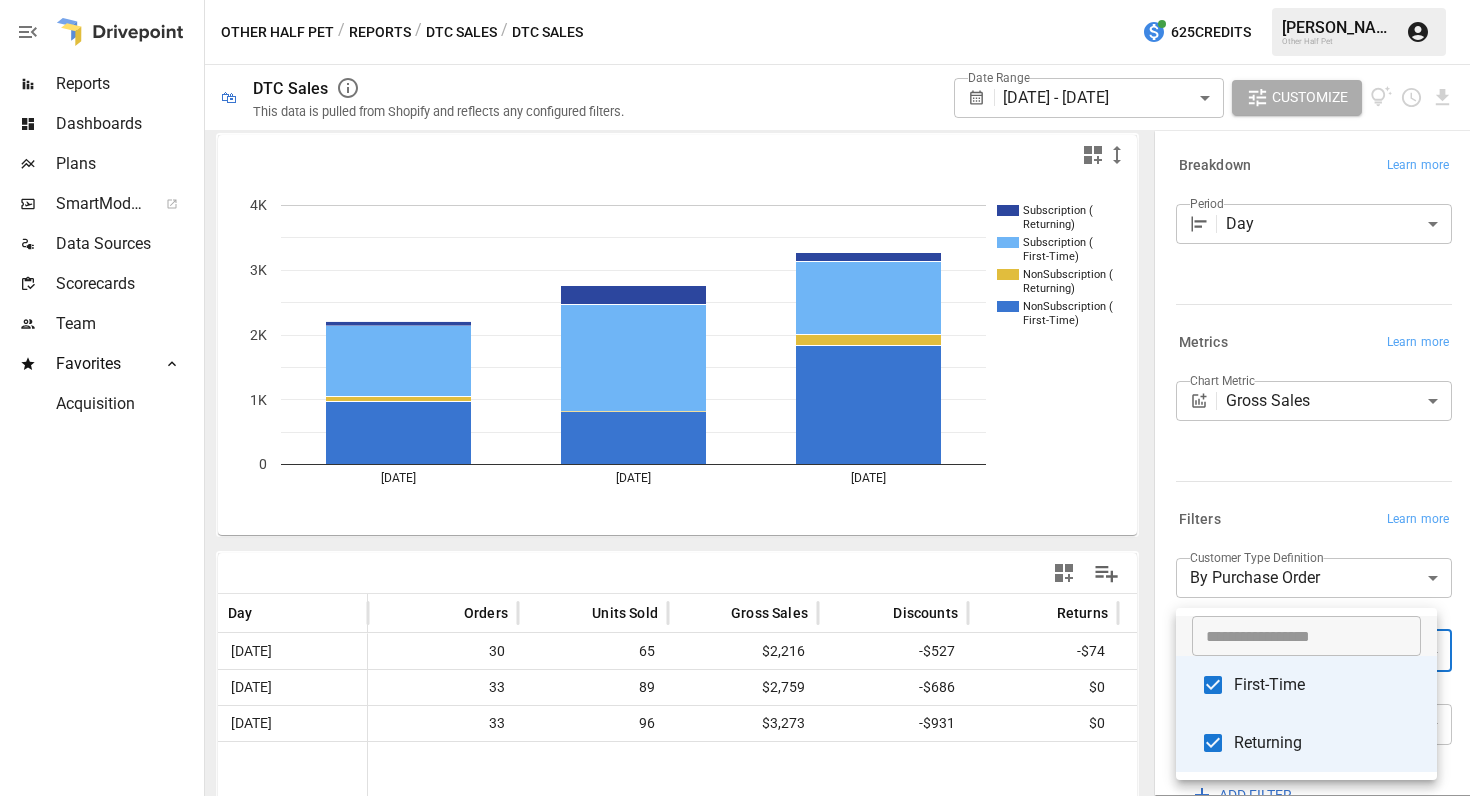 click on "**********" at bounding box center [735, 0] 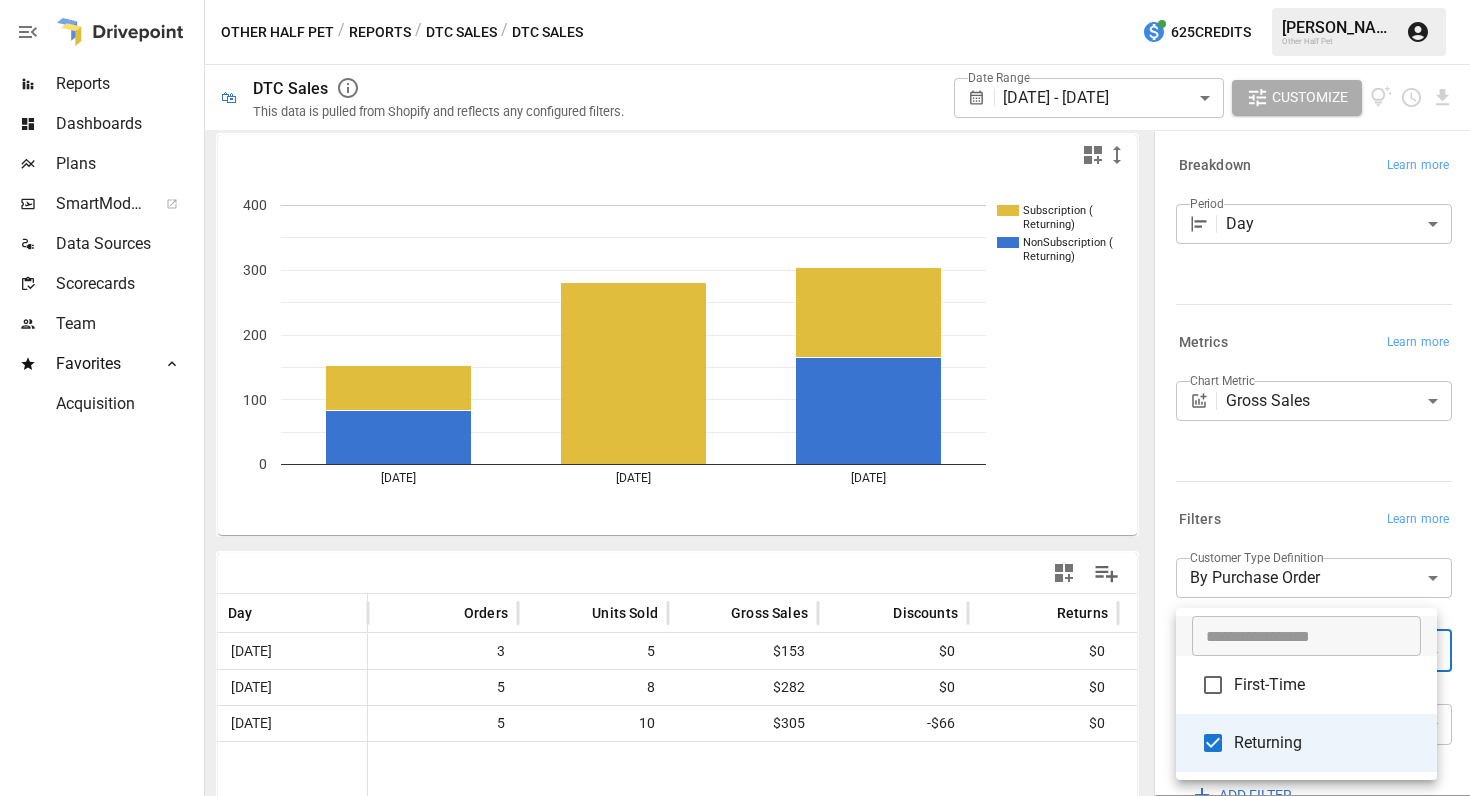 click on "First-Time" at bounding box center [1327, 685] 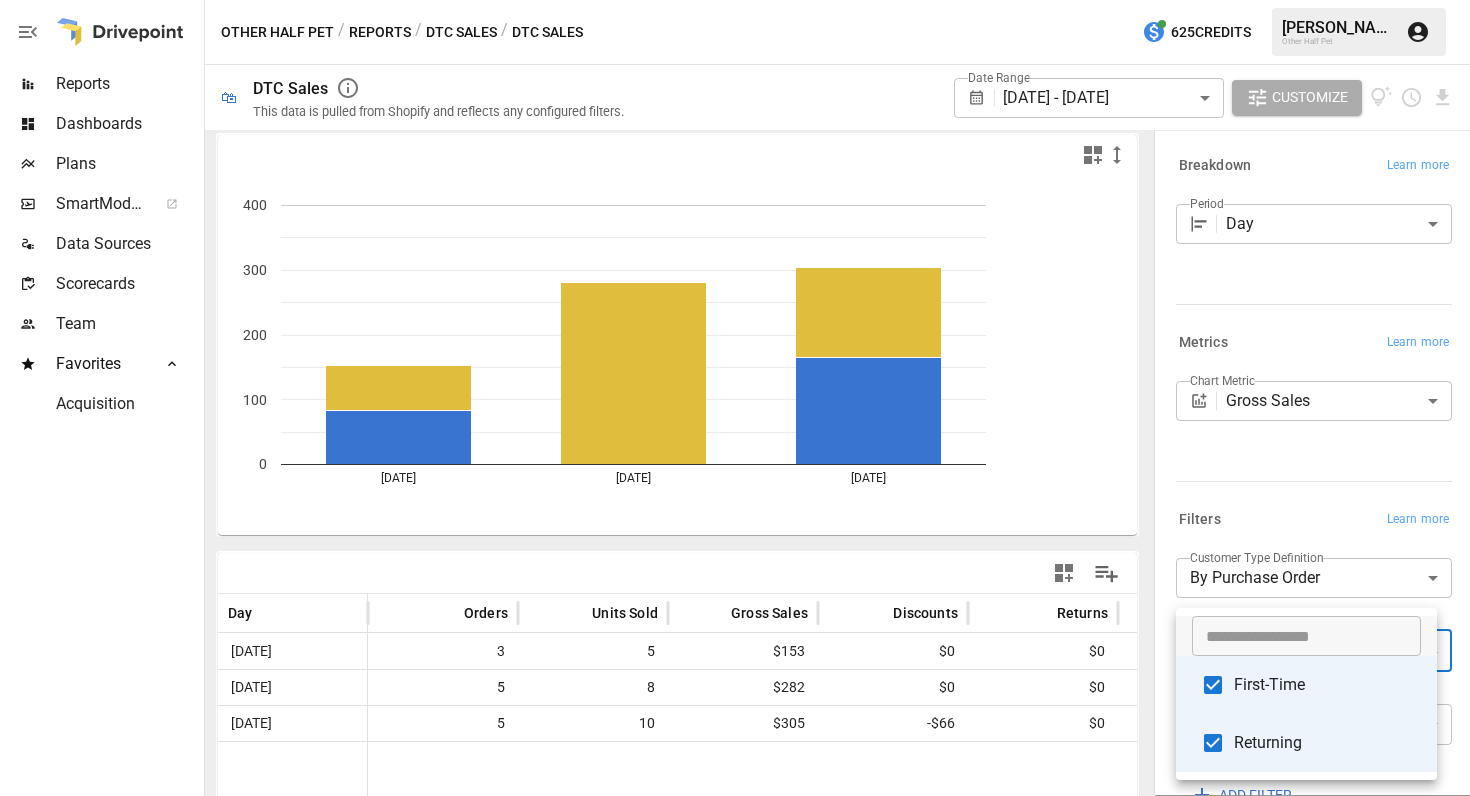 click on "Returning" at bounding box center [1306, 743] 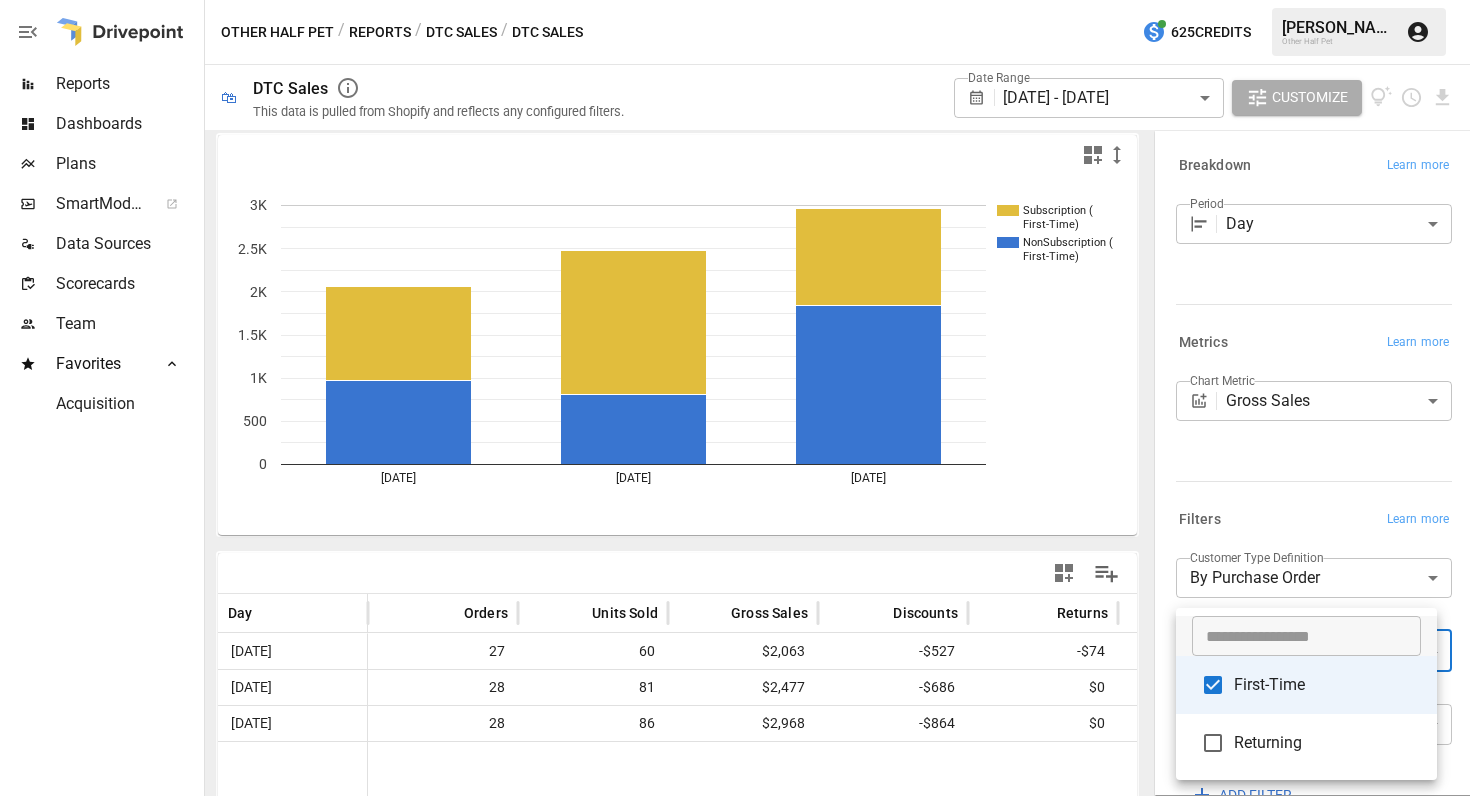 click at bounding box center [735, 398] 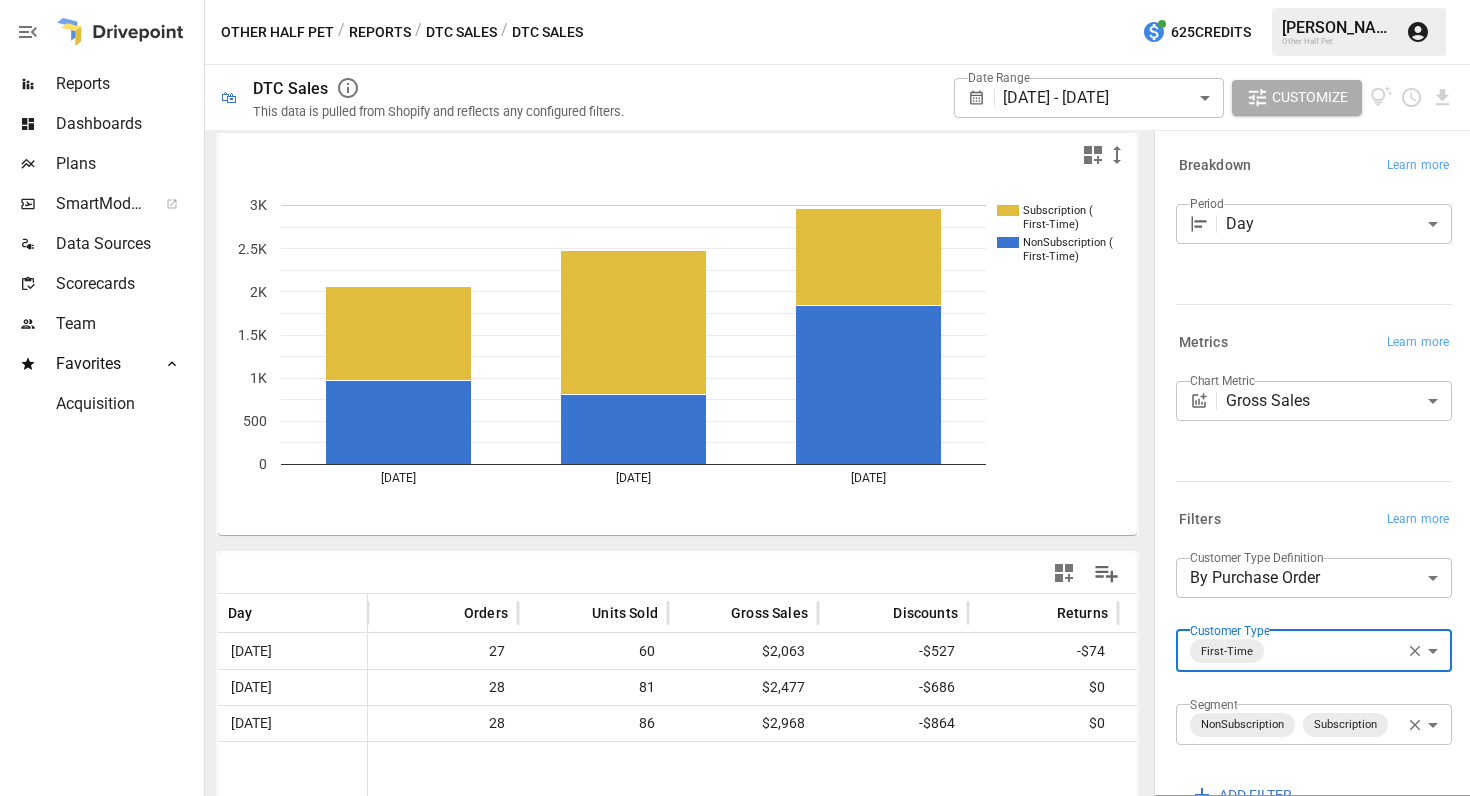 click on "**********" at bounding box center [735, 0] 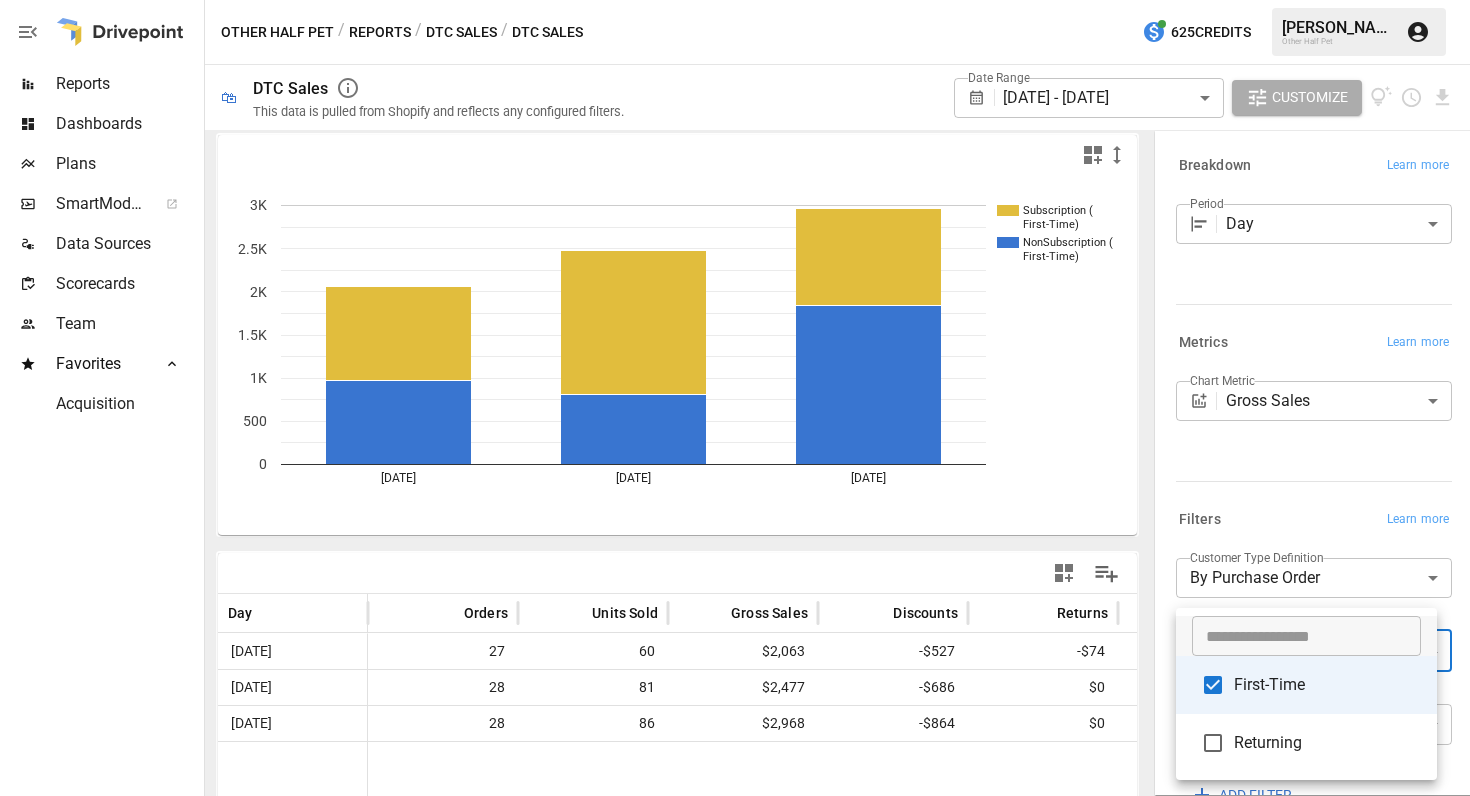 click on "Returning" at bounding box center [1327, 743] 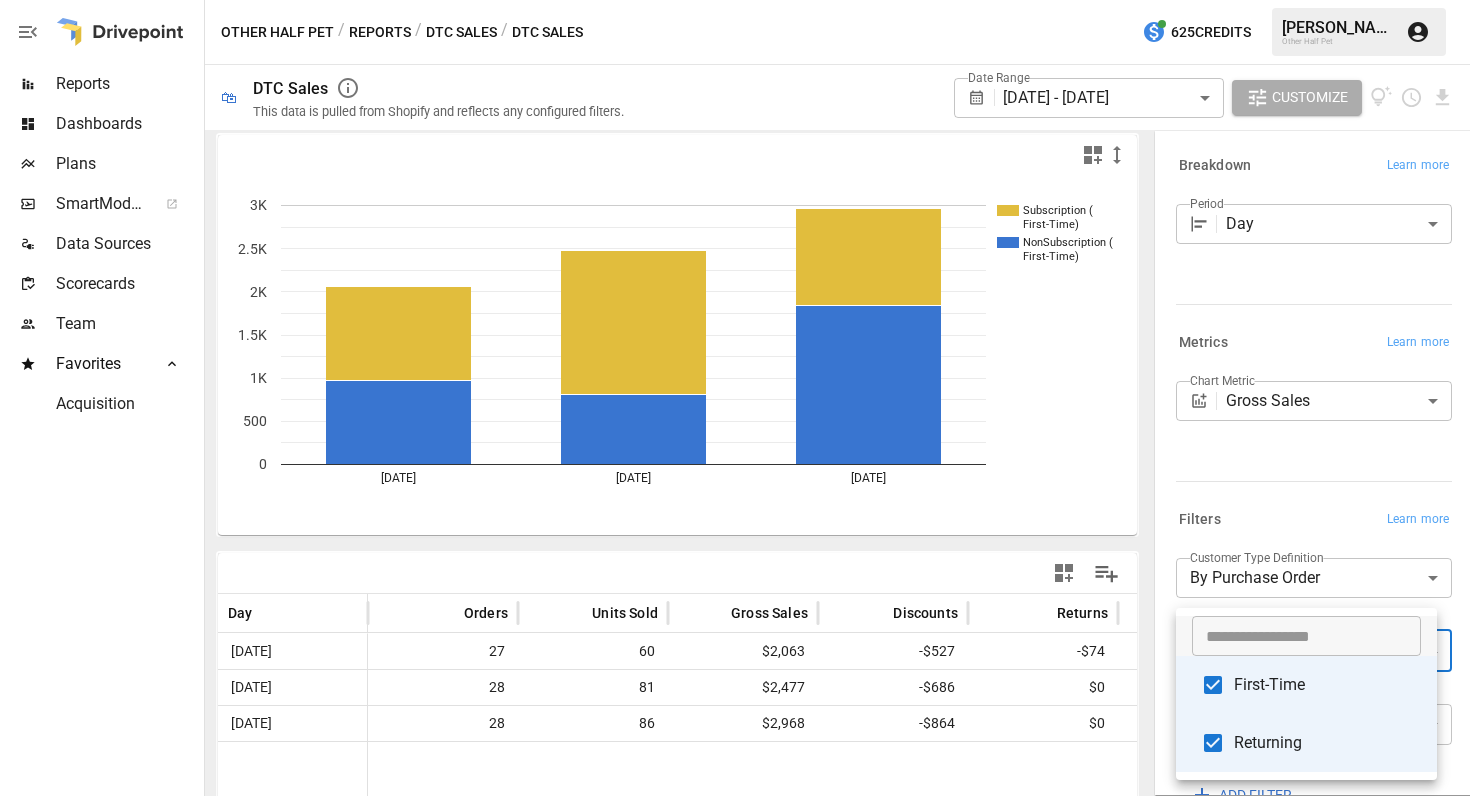 type on "**********" 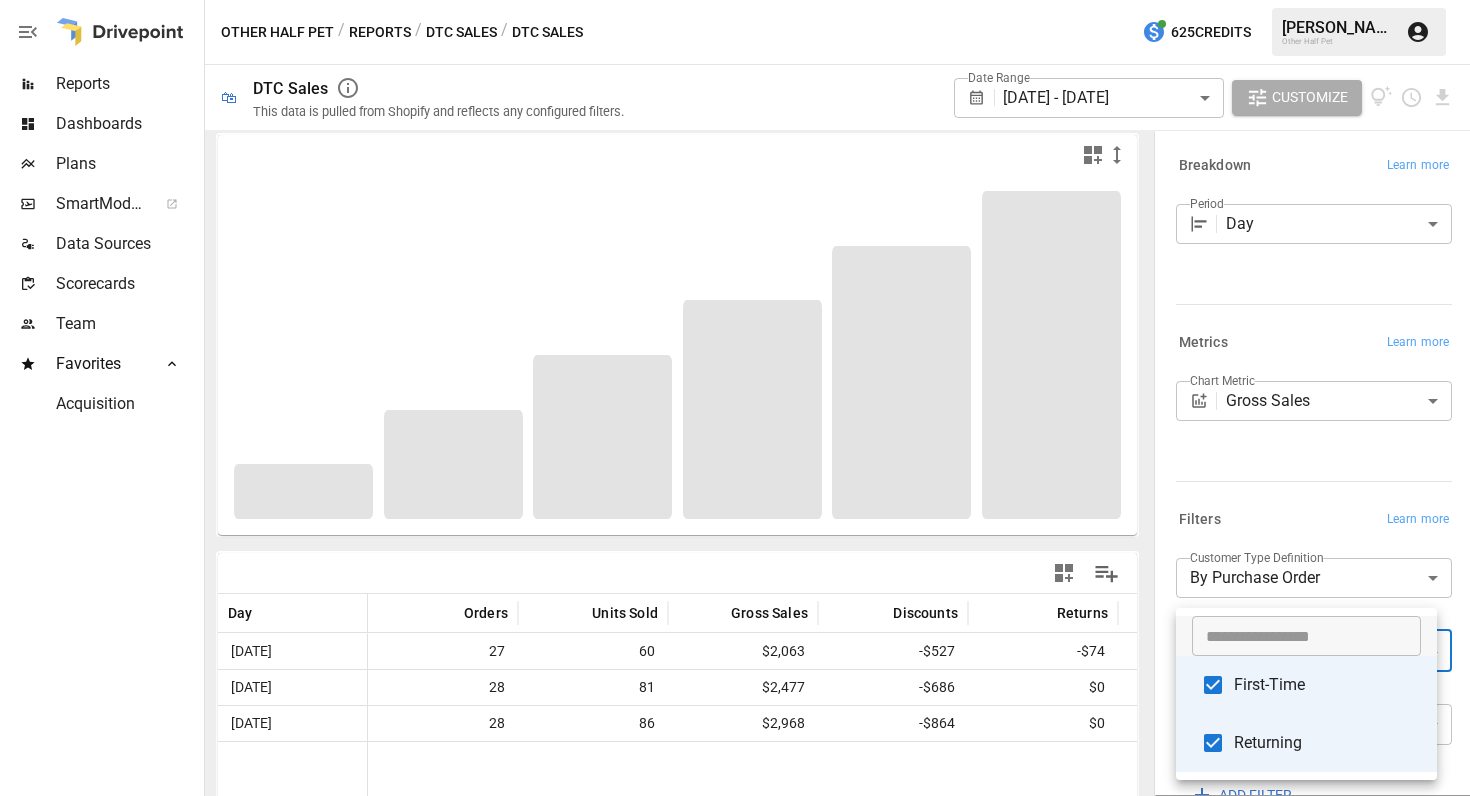 click at bounding box center (735, 398) 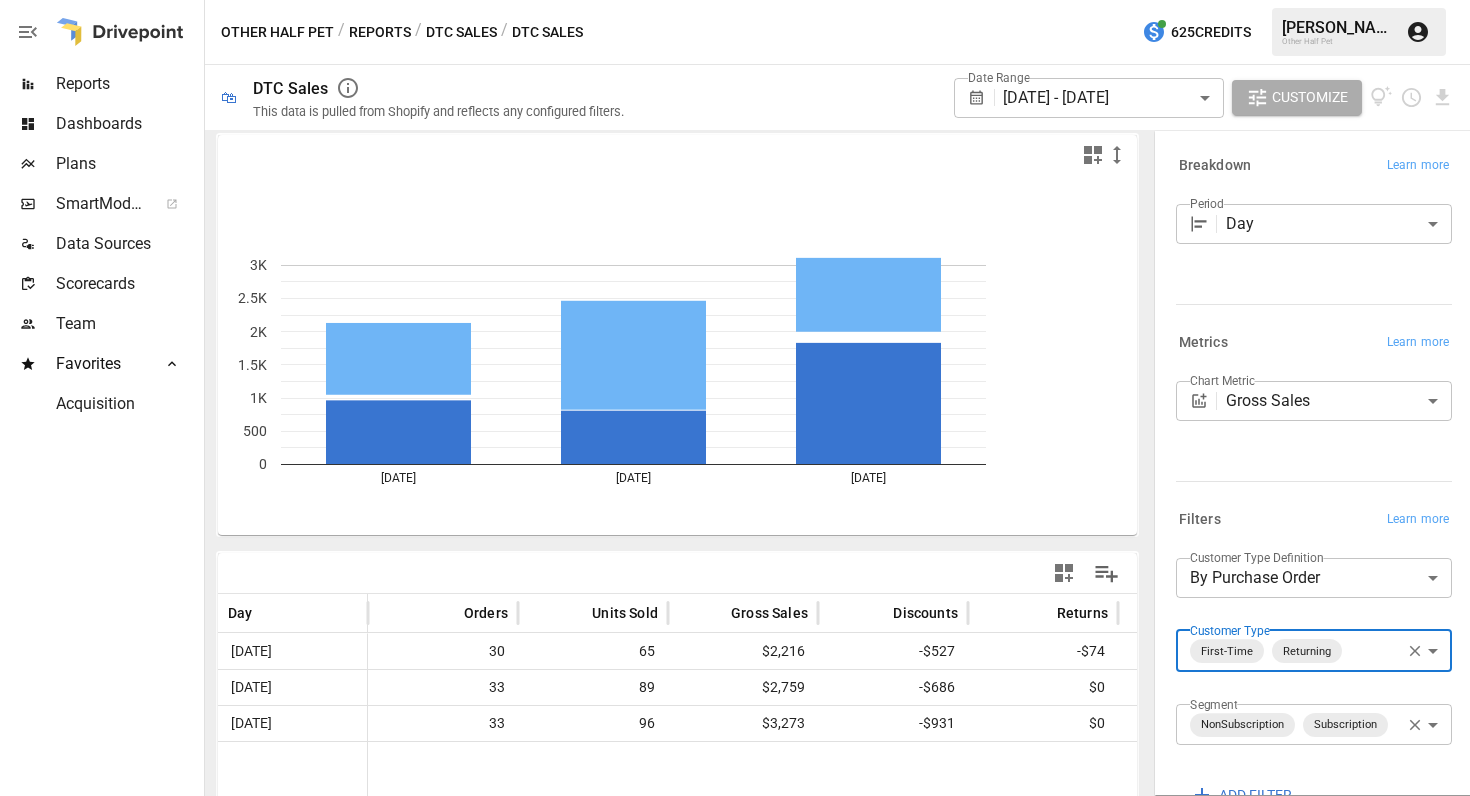 click on "**********" at bounding box center (735, 0) 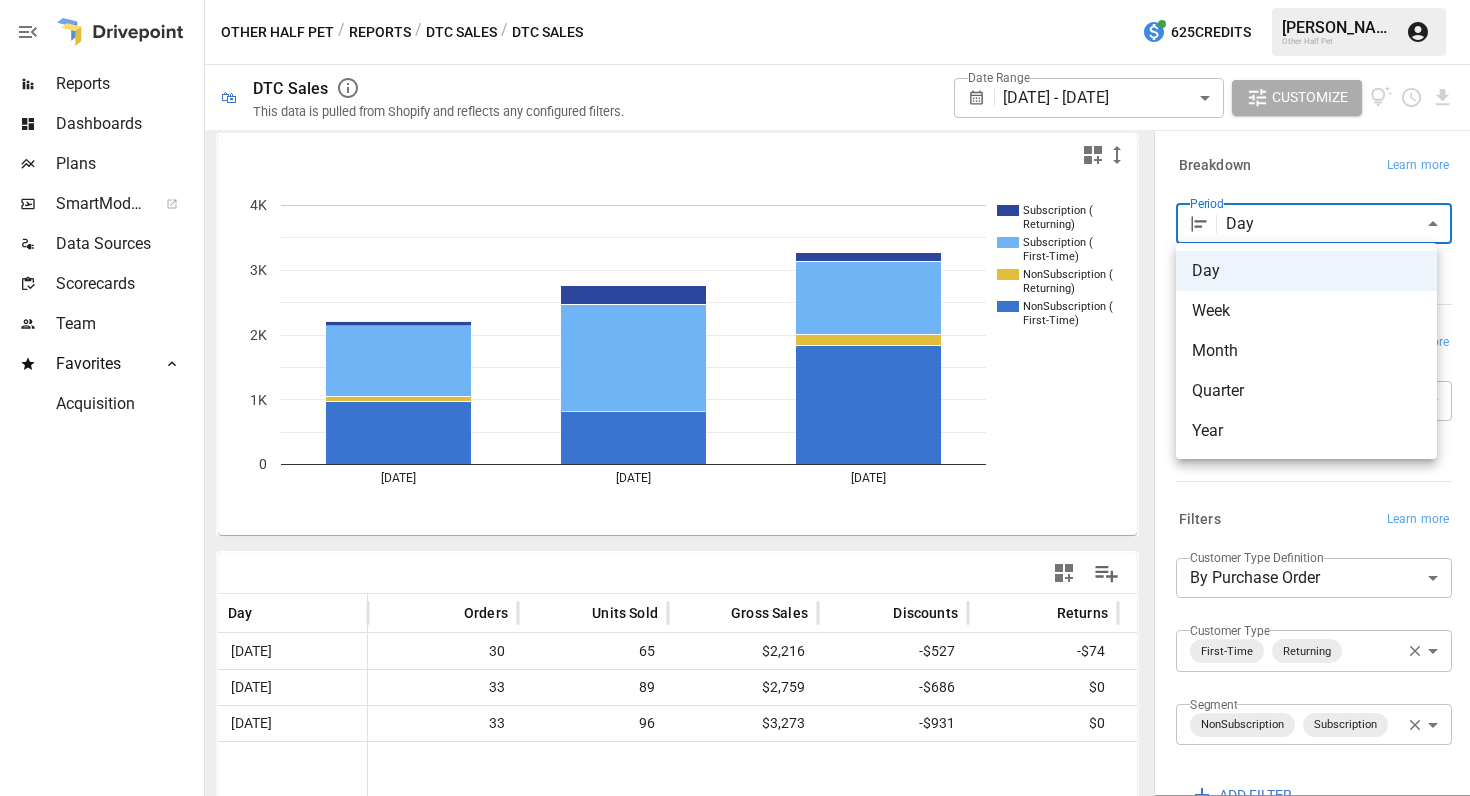 click at bounding box center (735, 398) 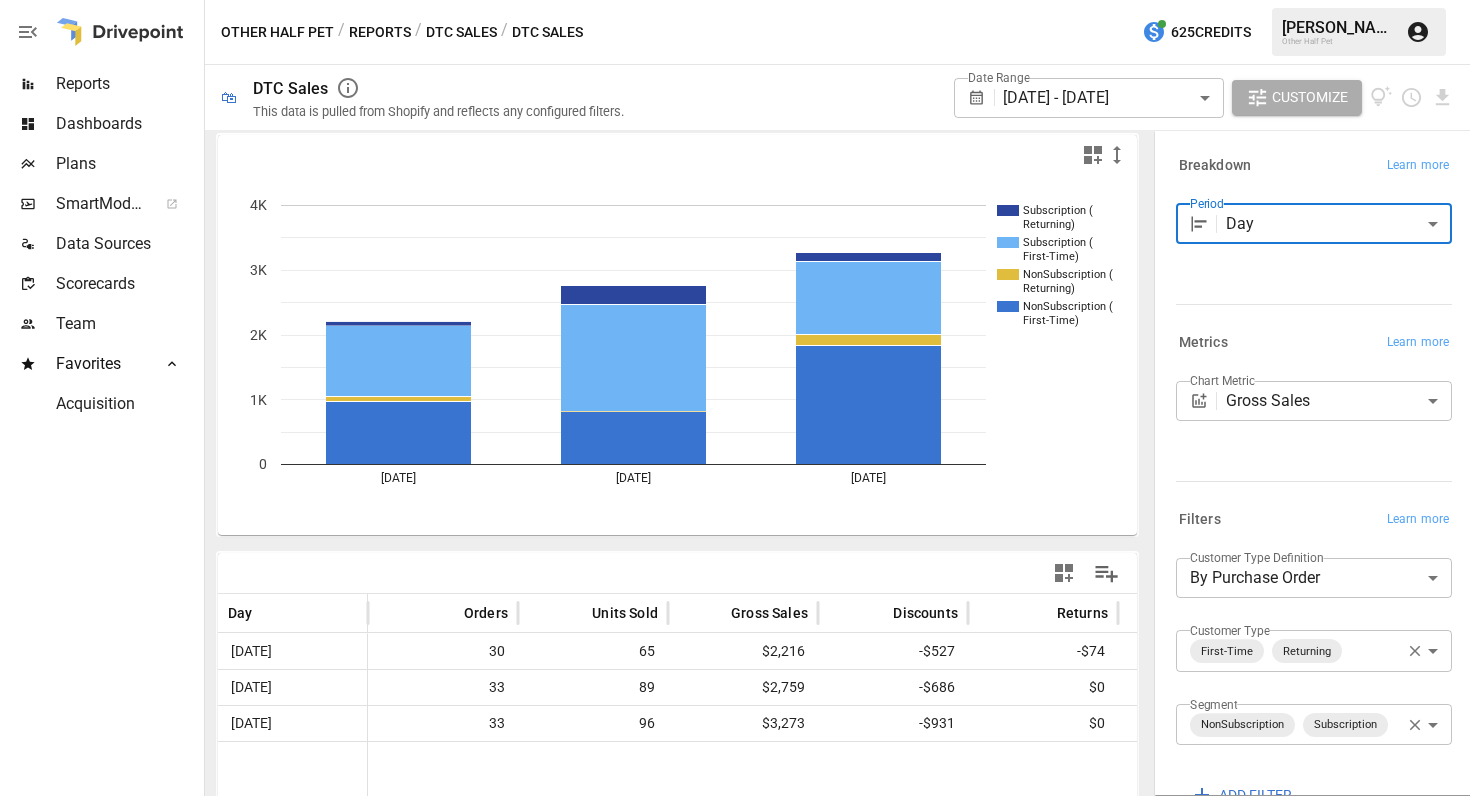 click on "**********" at bounding box center [735, 0] 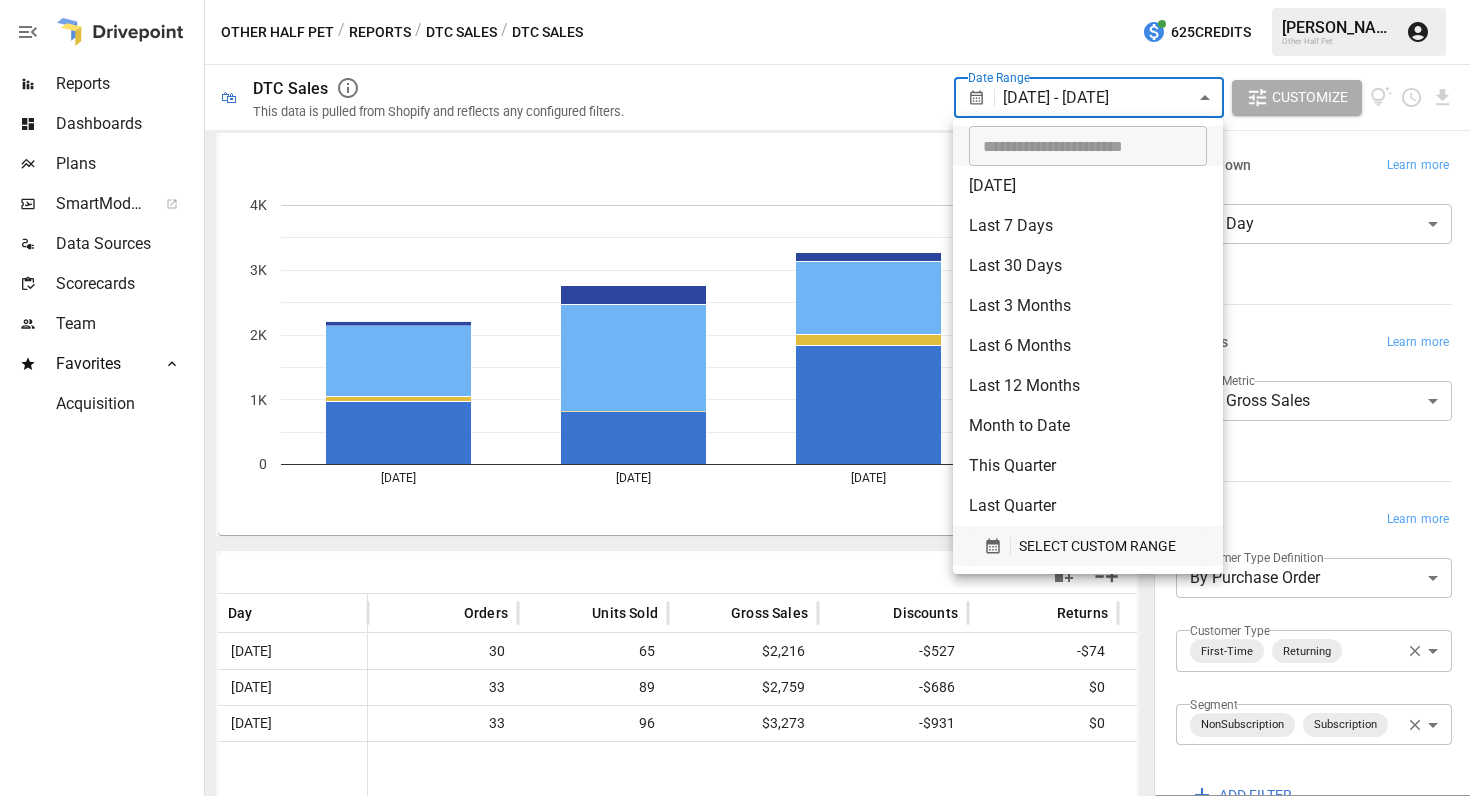 click on "SELECT CUSTOM RANGE" at bounding box center [1097, 546] 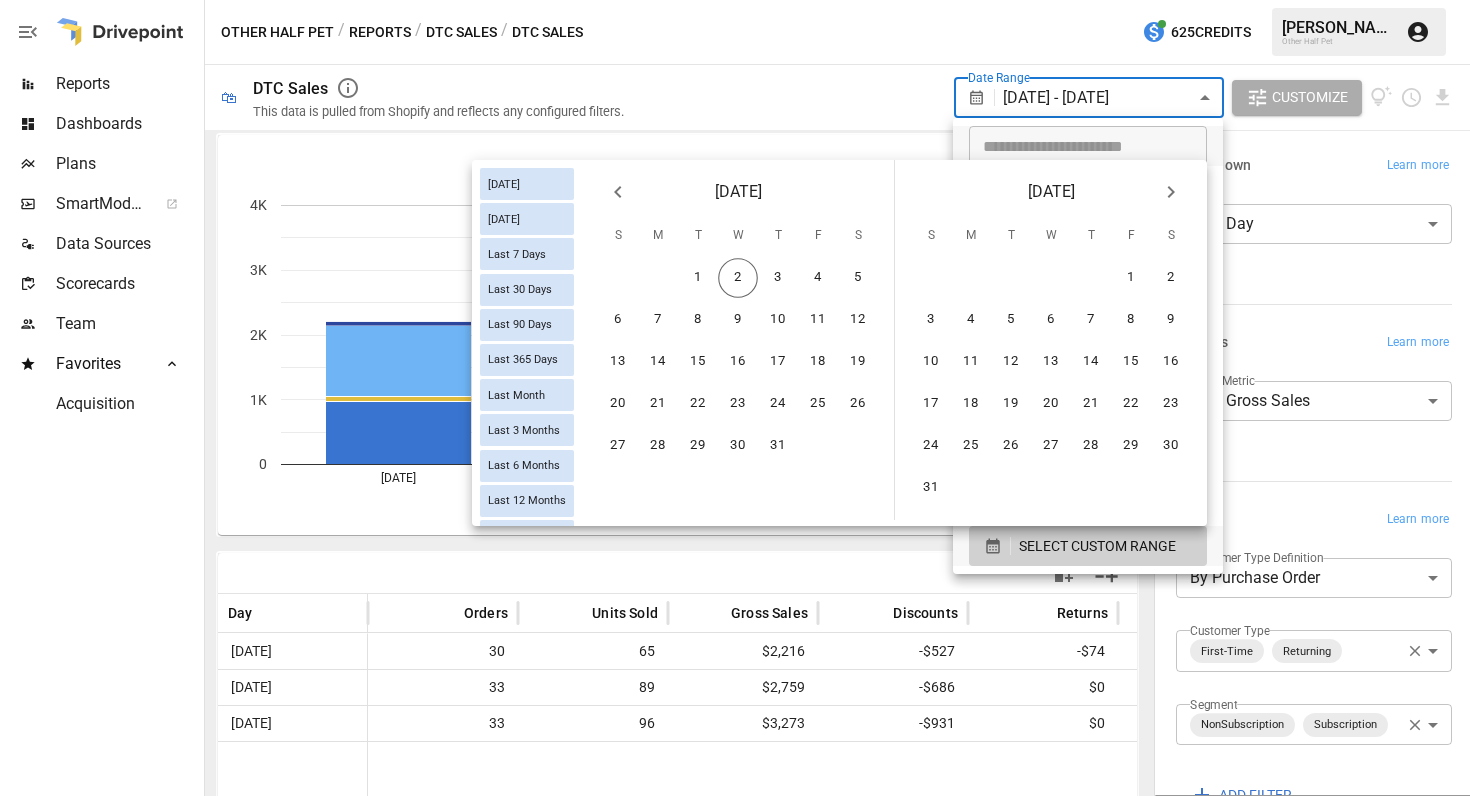 click 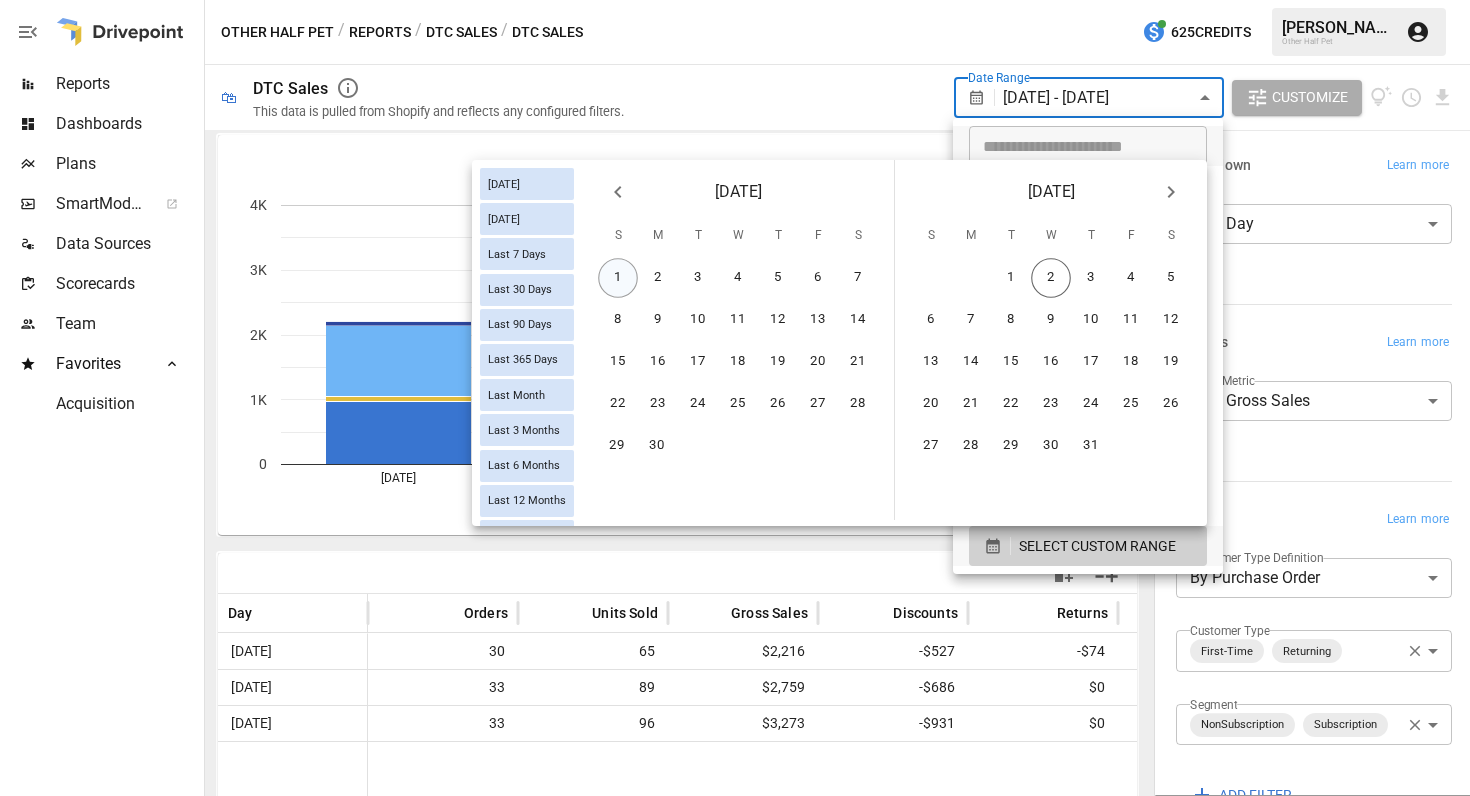 click on "1" at bounding box center [618, 278] 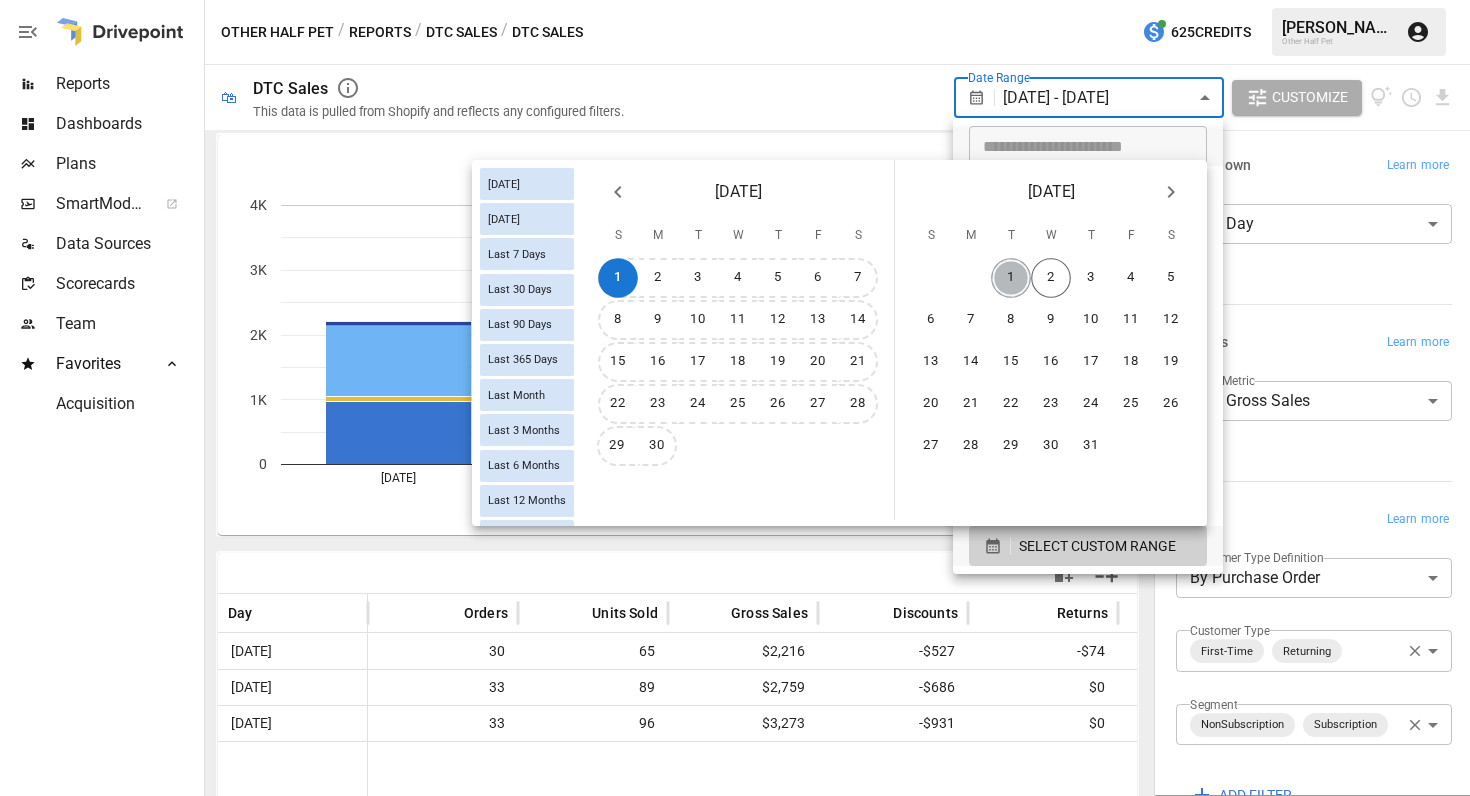 click on "1" at bounding box center (1011, 278) 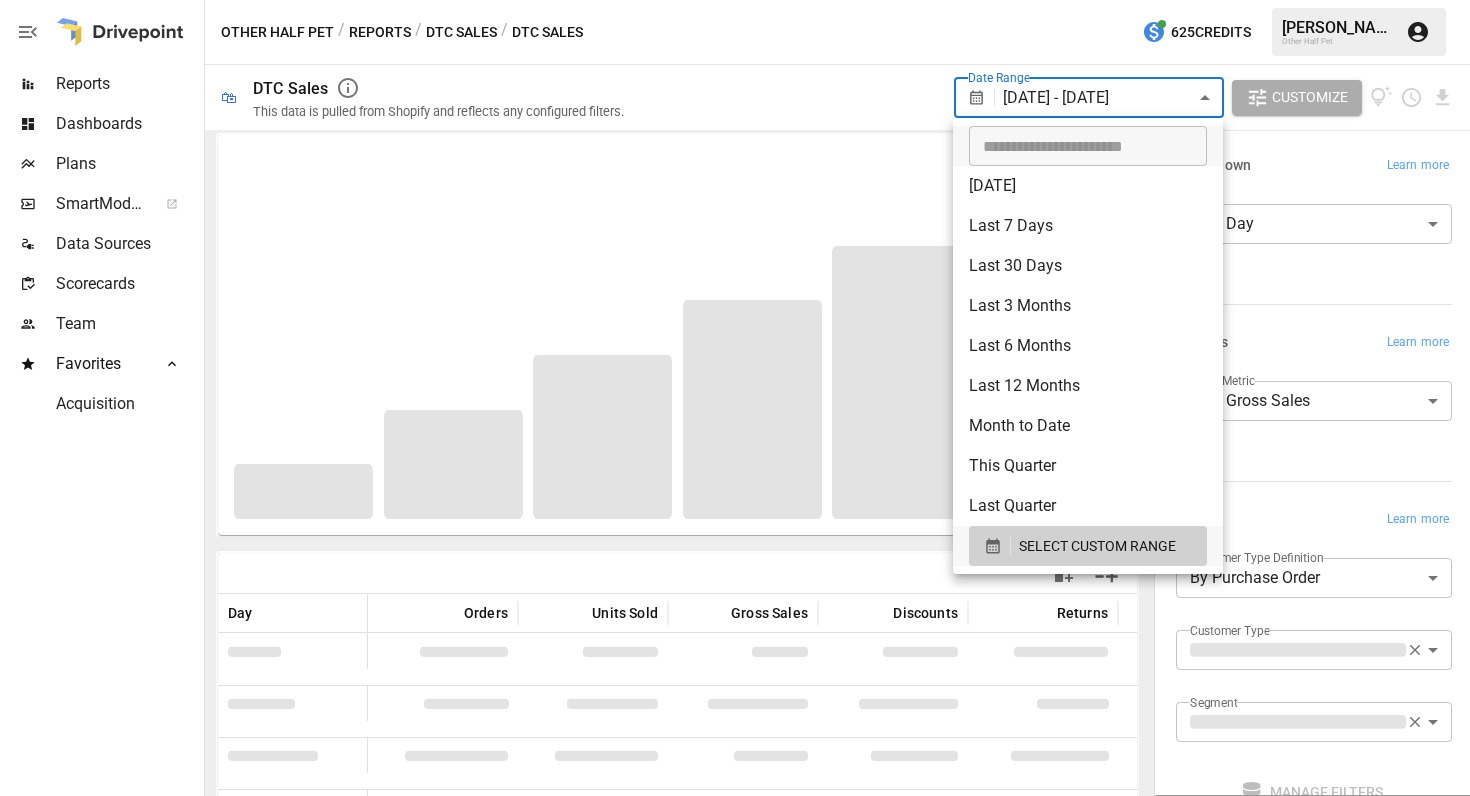 click at bounding box center (735, 398) 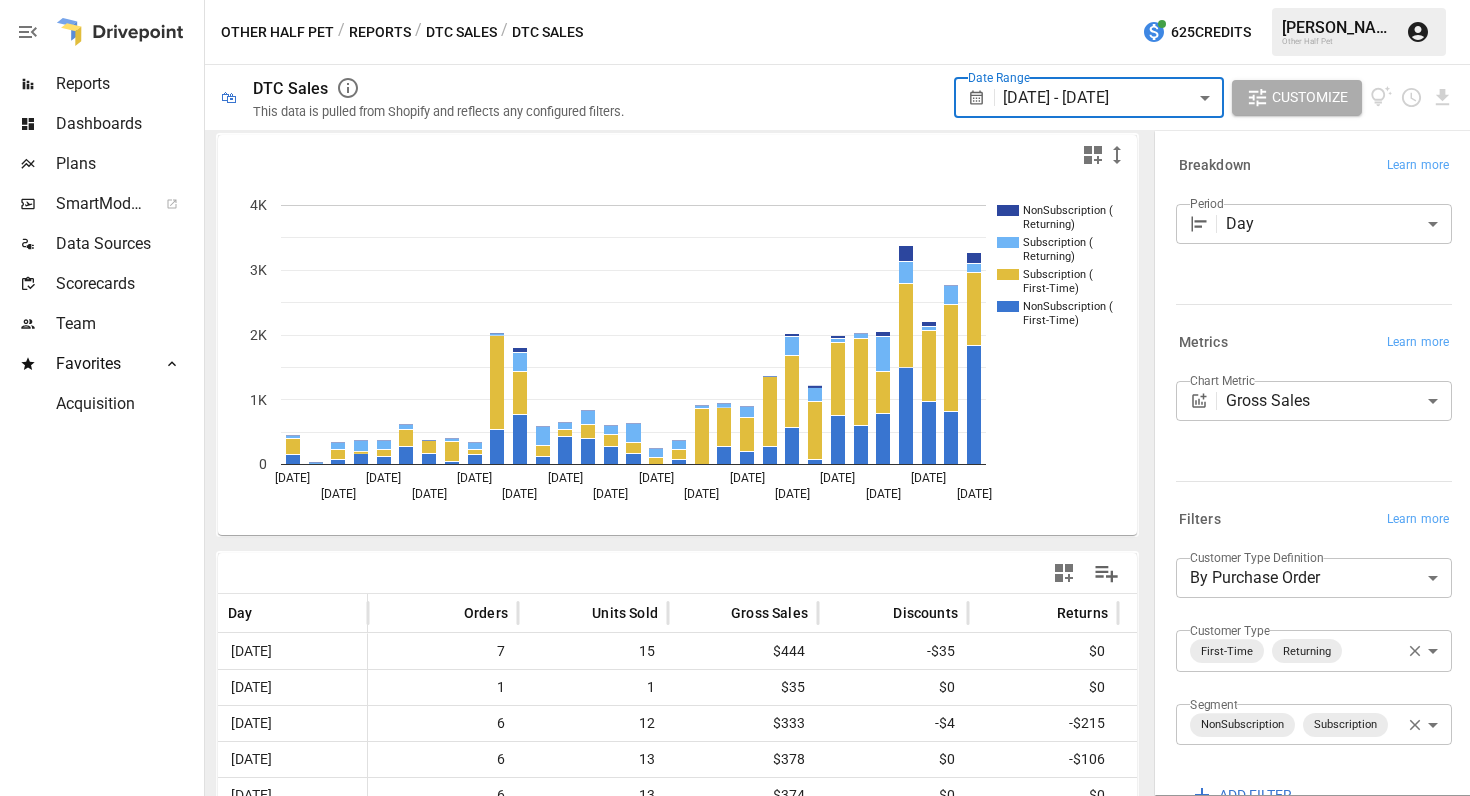 click on "DTC Sales" at bounding box center (461, 32) 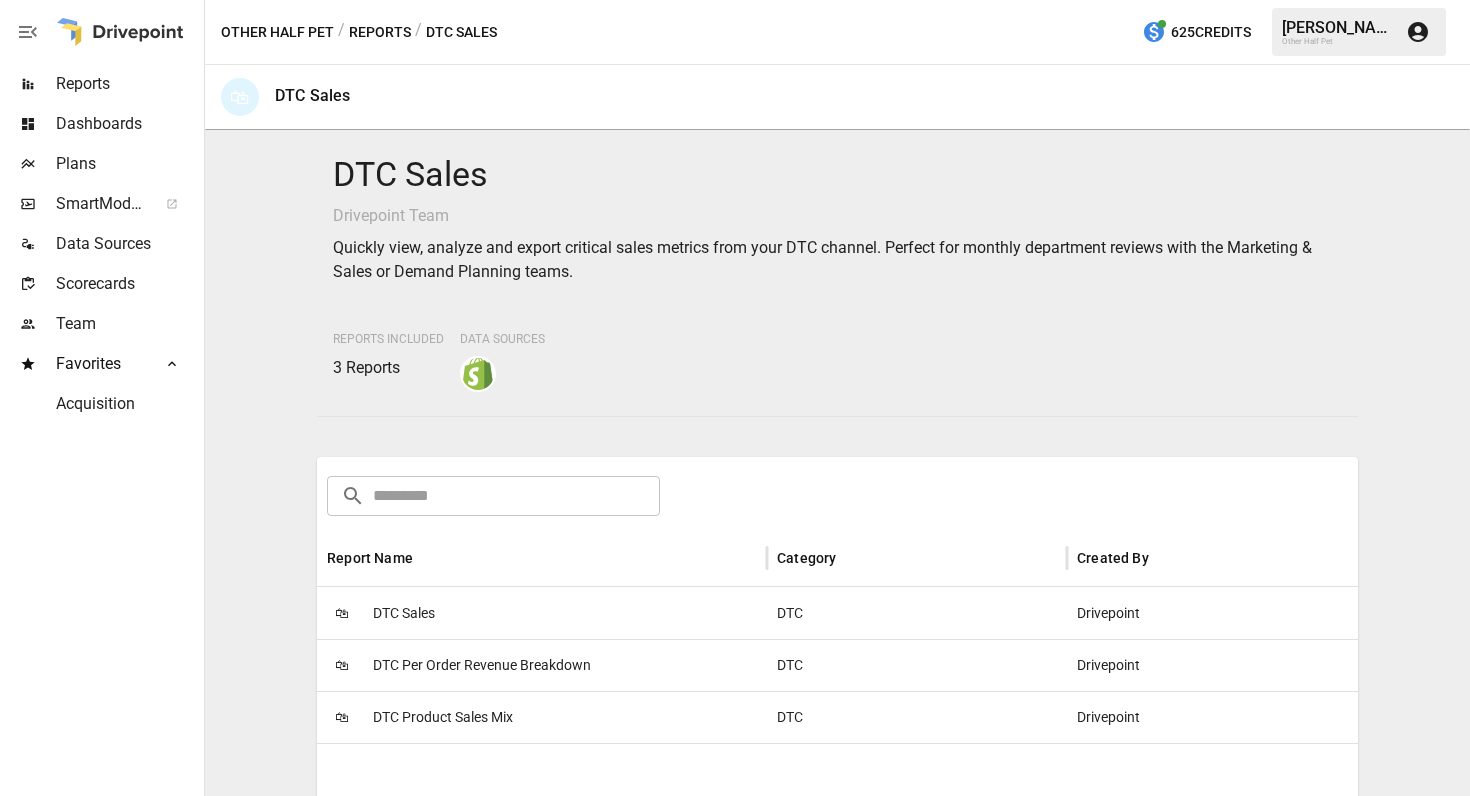 click on "DTC Product Sales Mix" at bounding box center (443, 717) 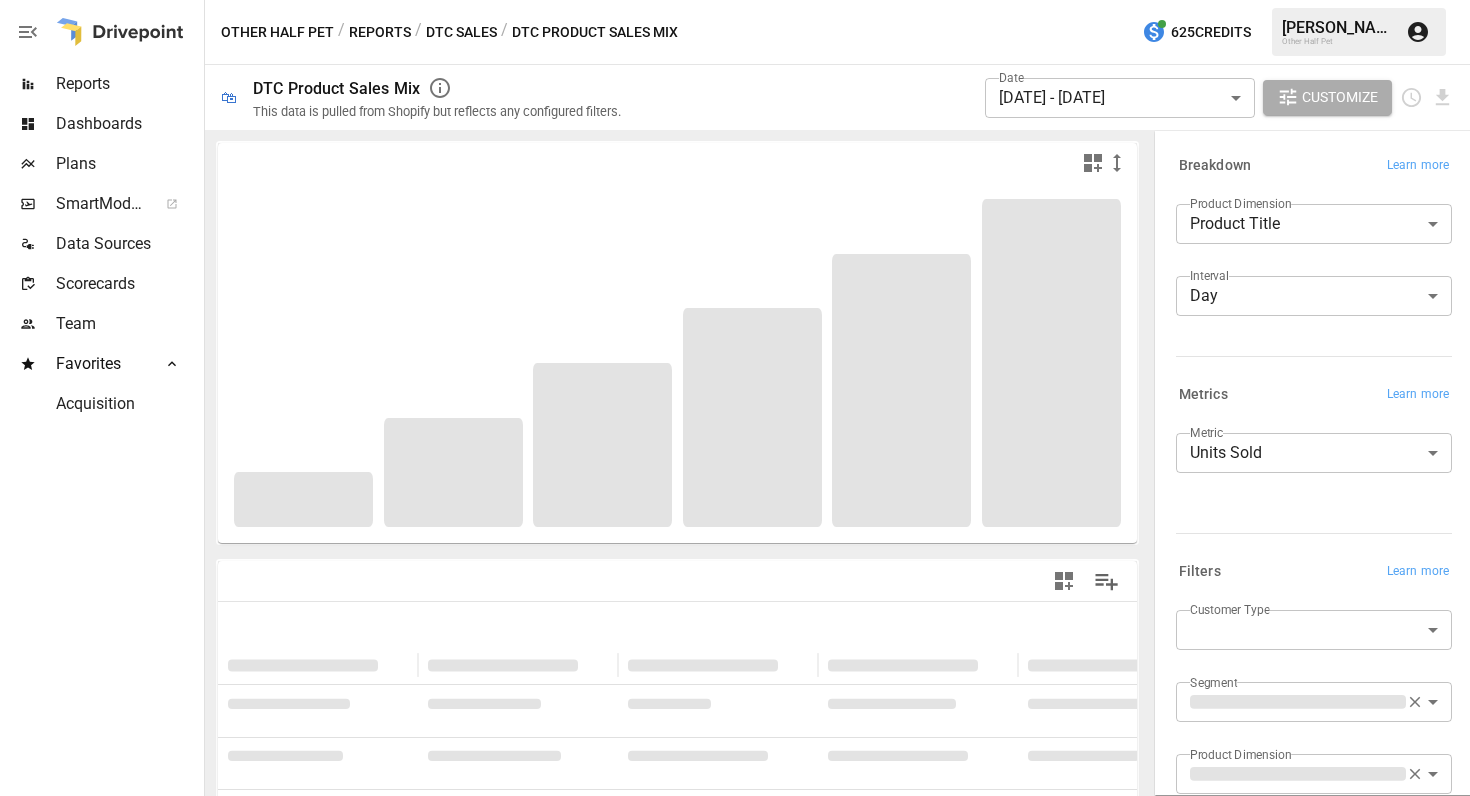 click on "**********" at bounding box center (735, 0) 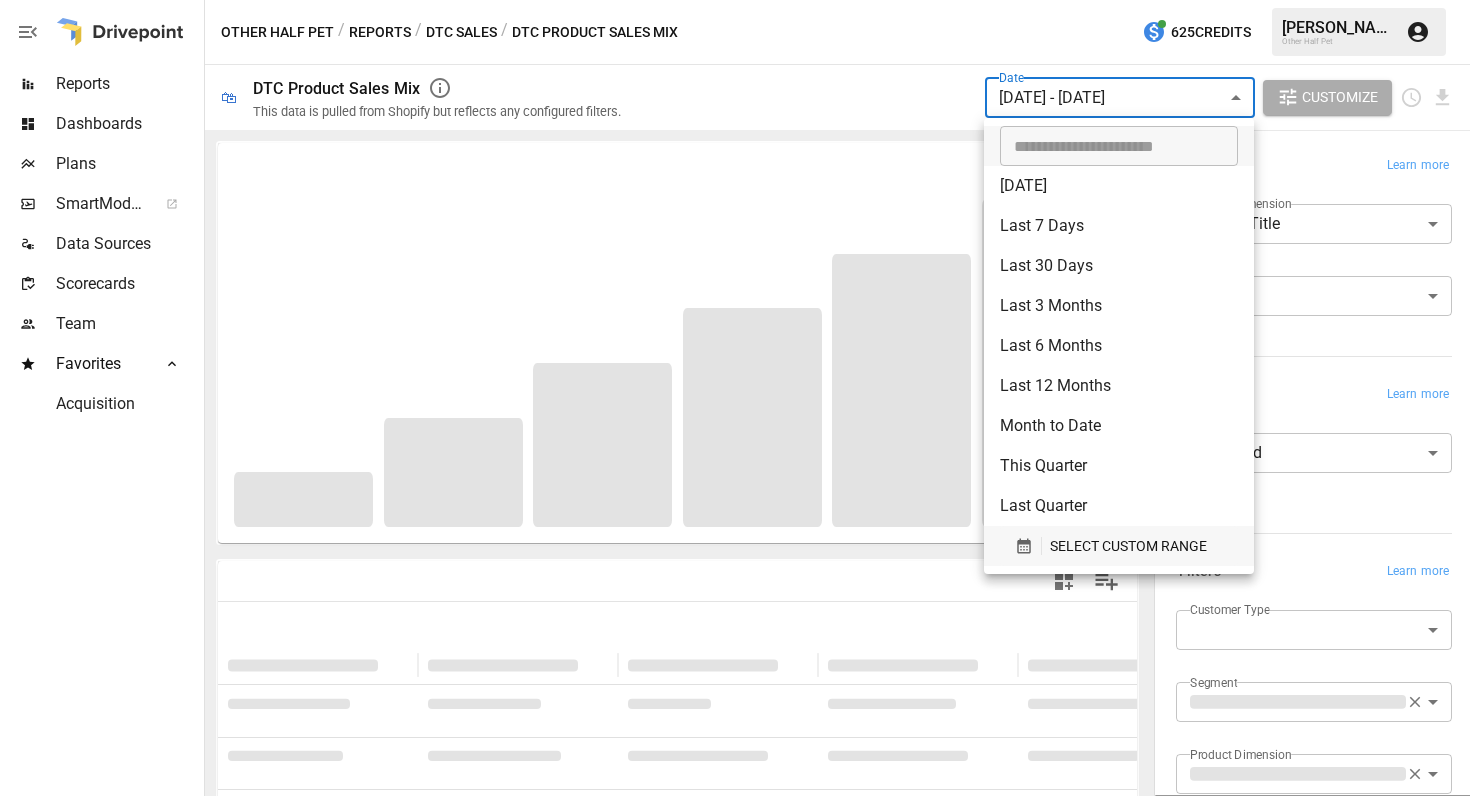 click on "SELECT CUSTOM RANGE" at bounding box center (1128, 546) 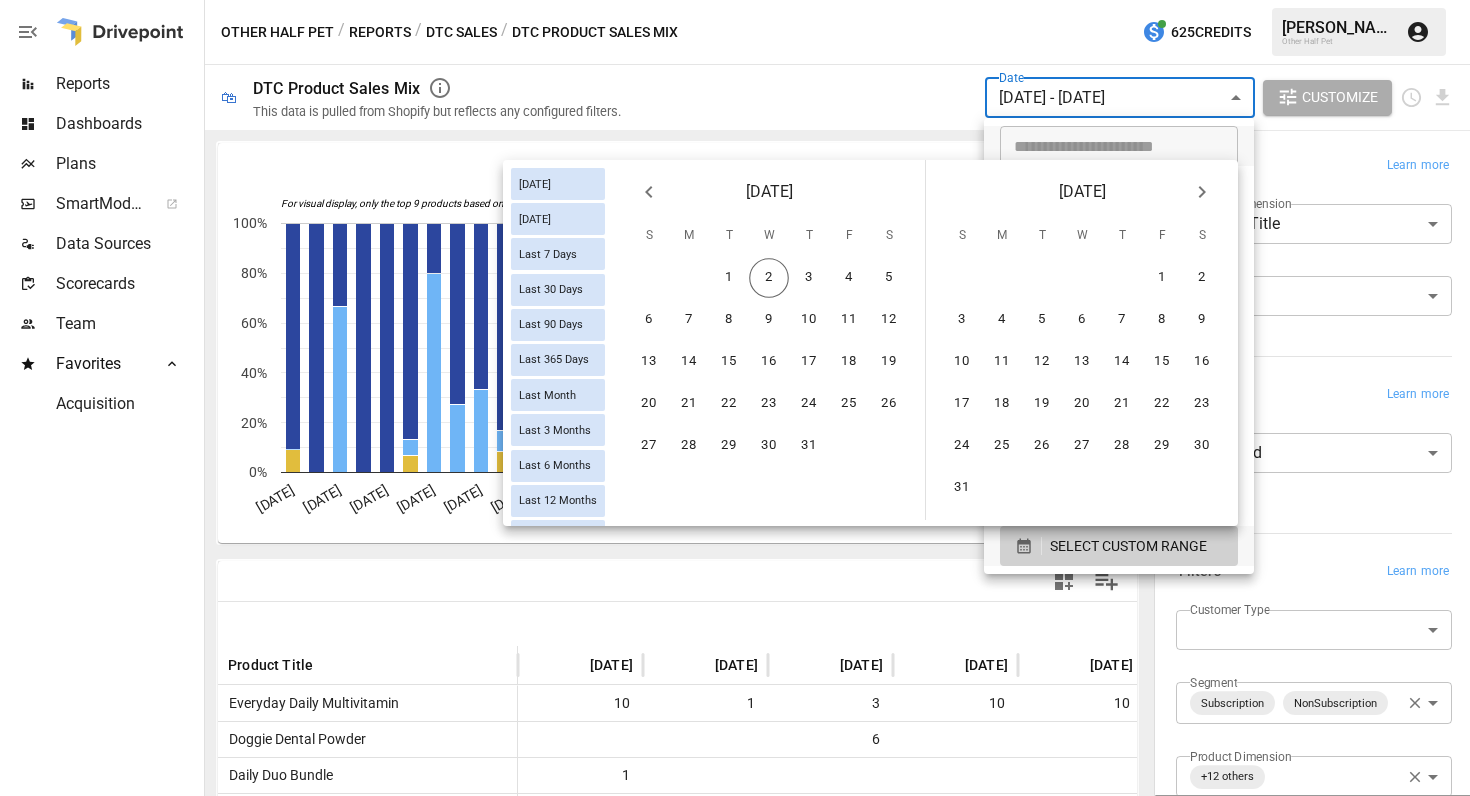 click 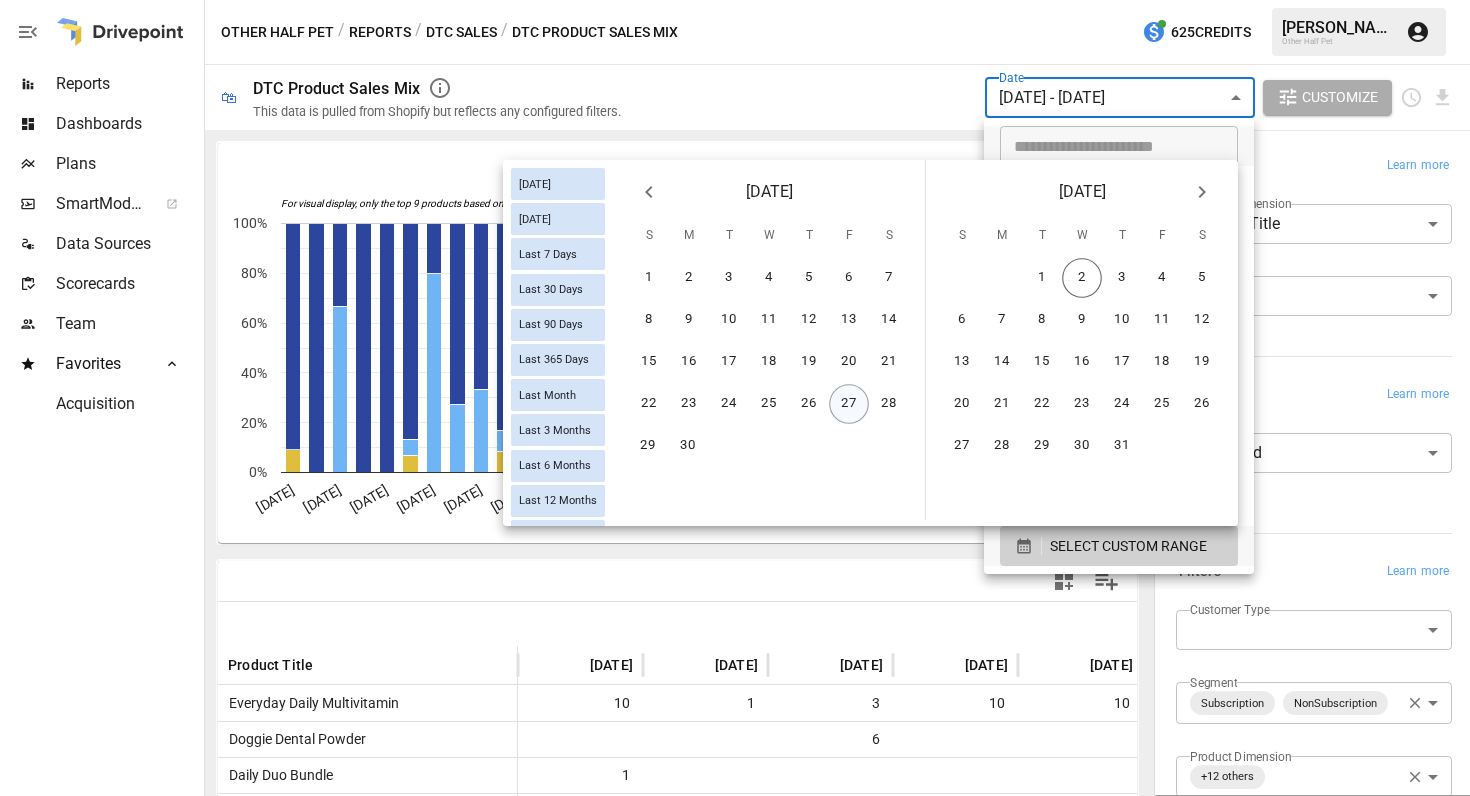 click on "27" at bounding box center (849, 404) 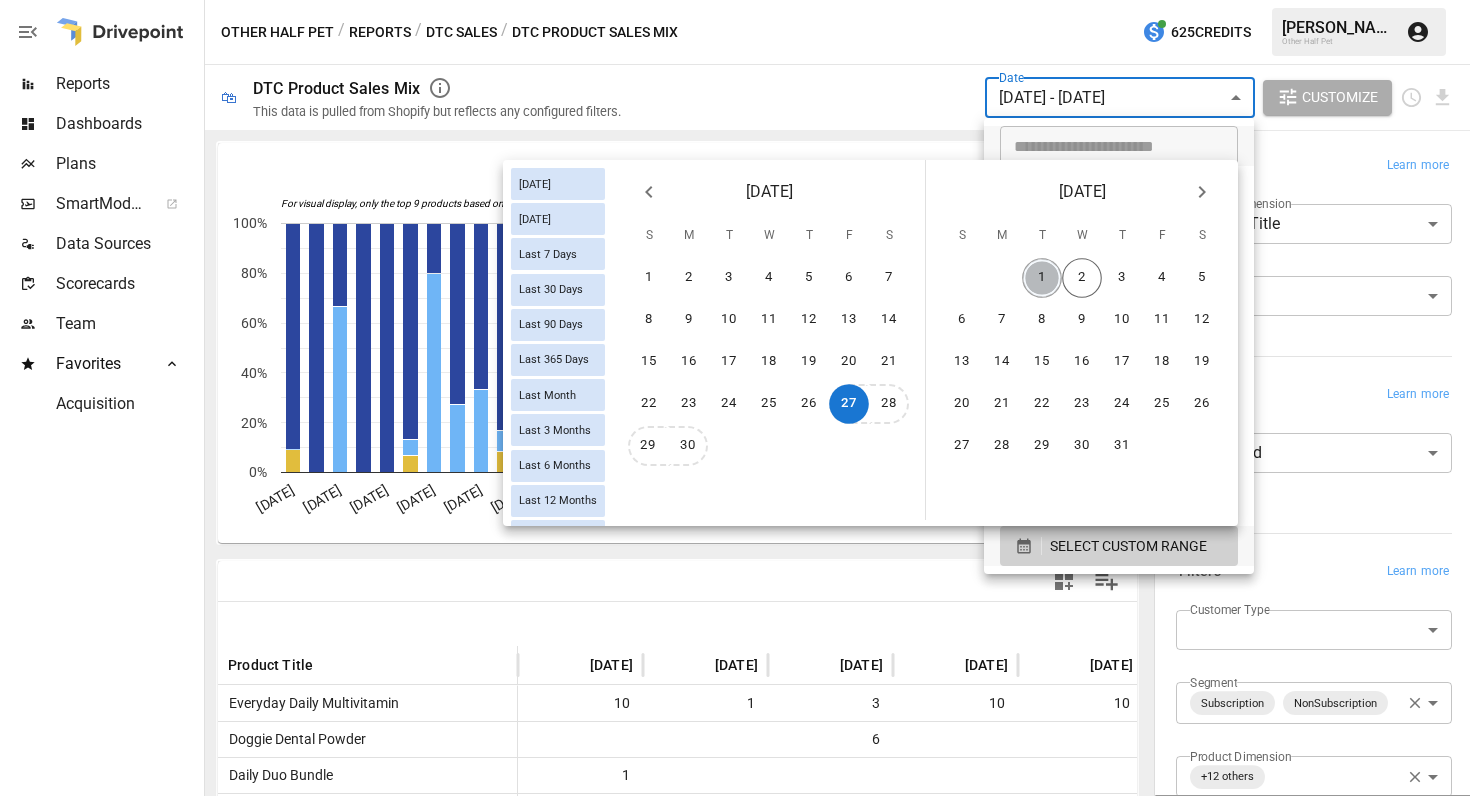 click on "1" at bounding box center [1042, 278] 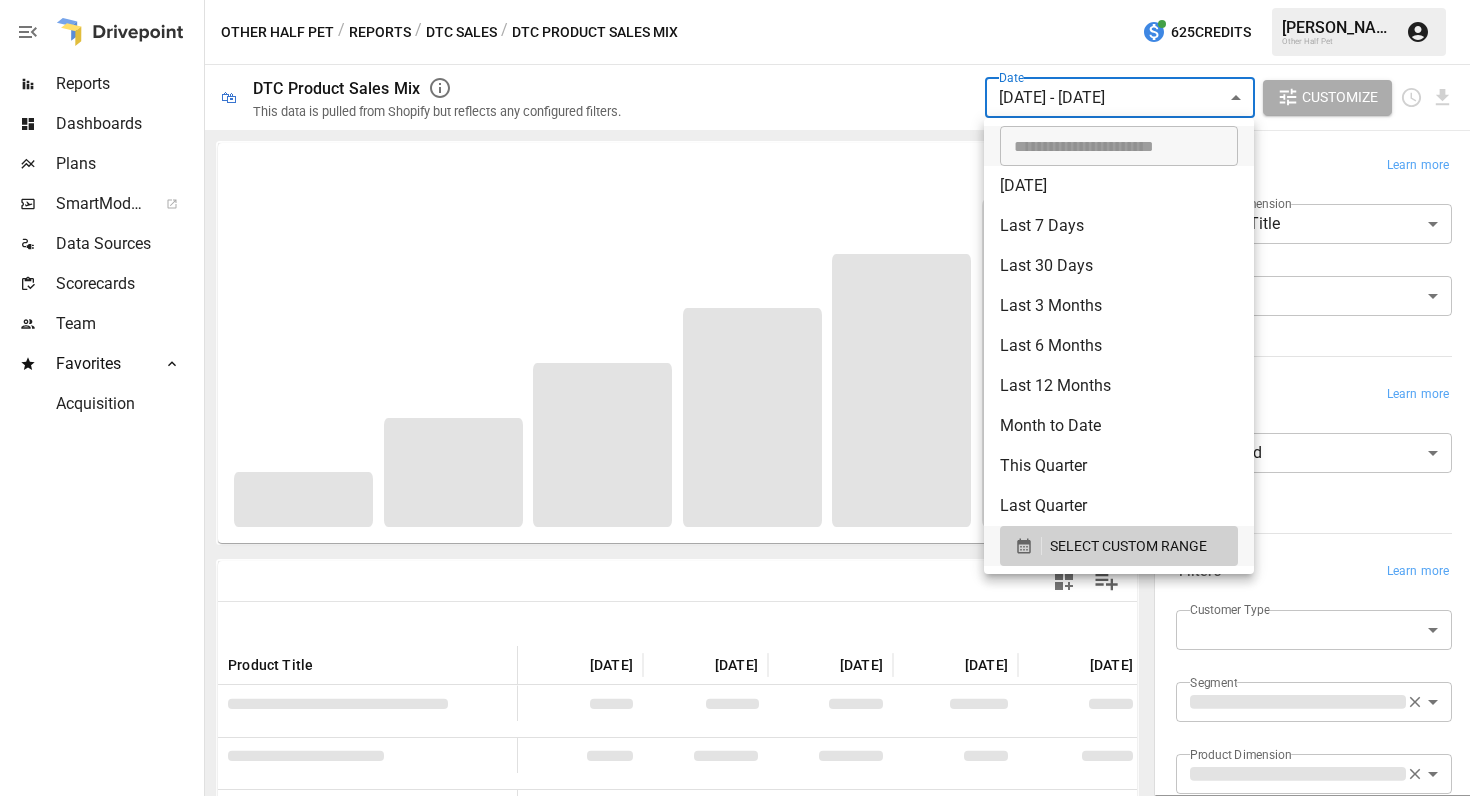 click at bounding box center (735, 398) 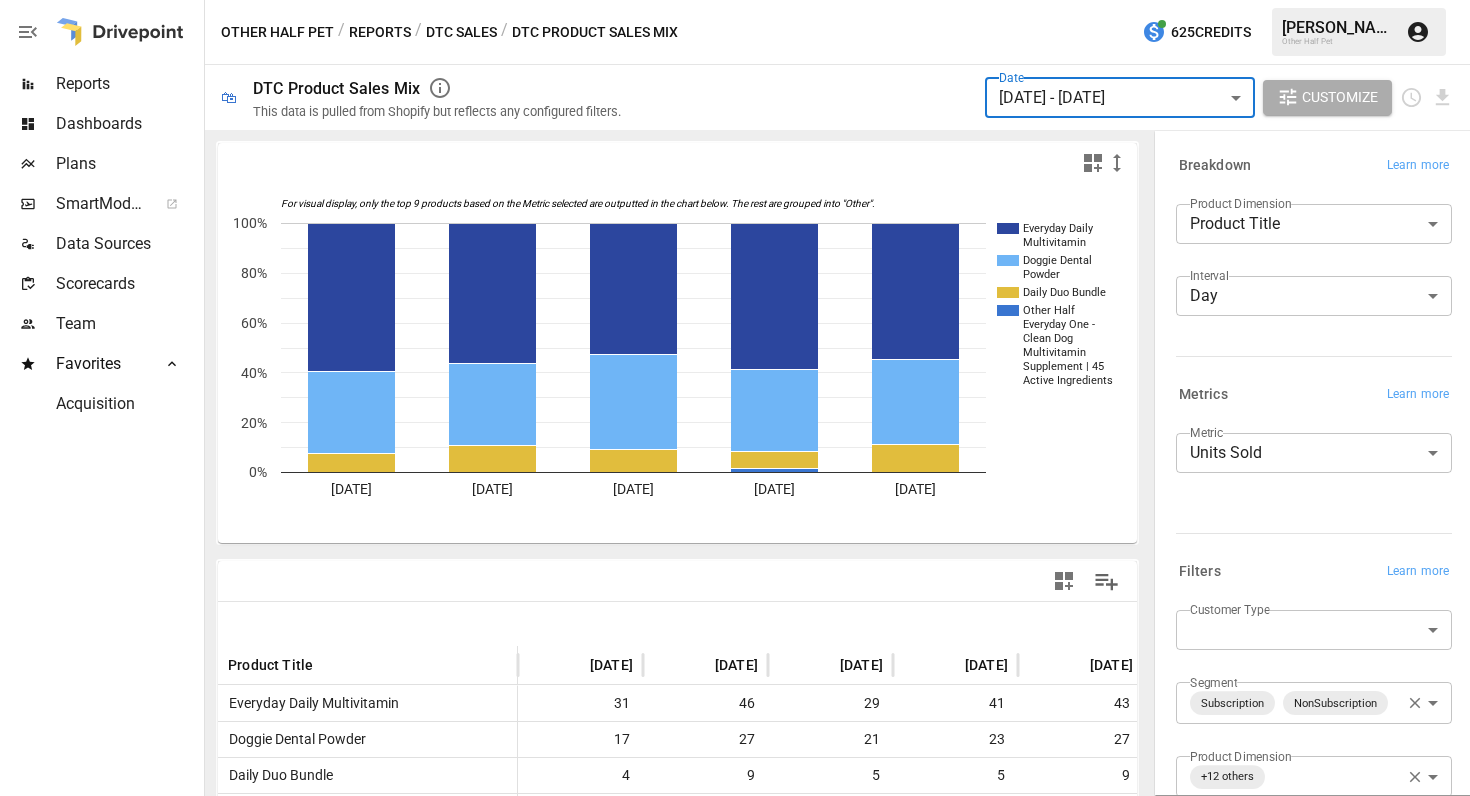 scroll, scrollTop: 178, scrollLeft: 0, axis: vertical 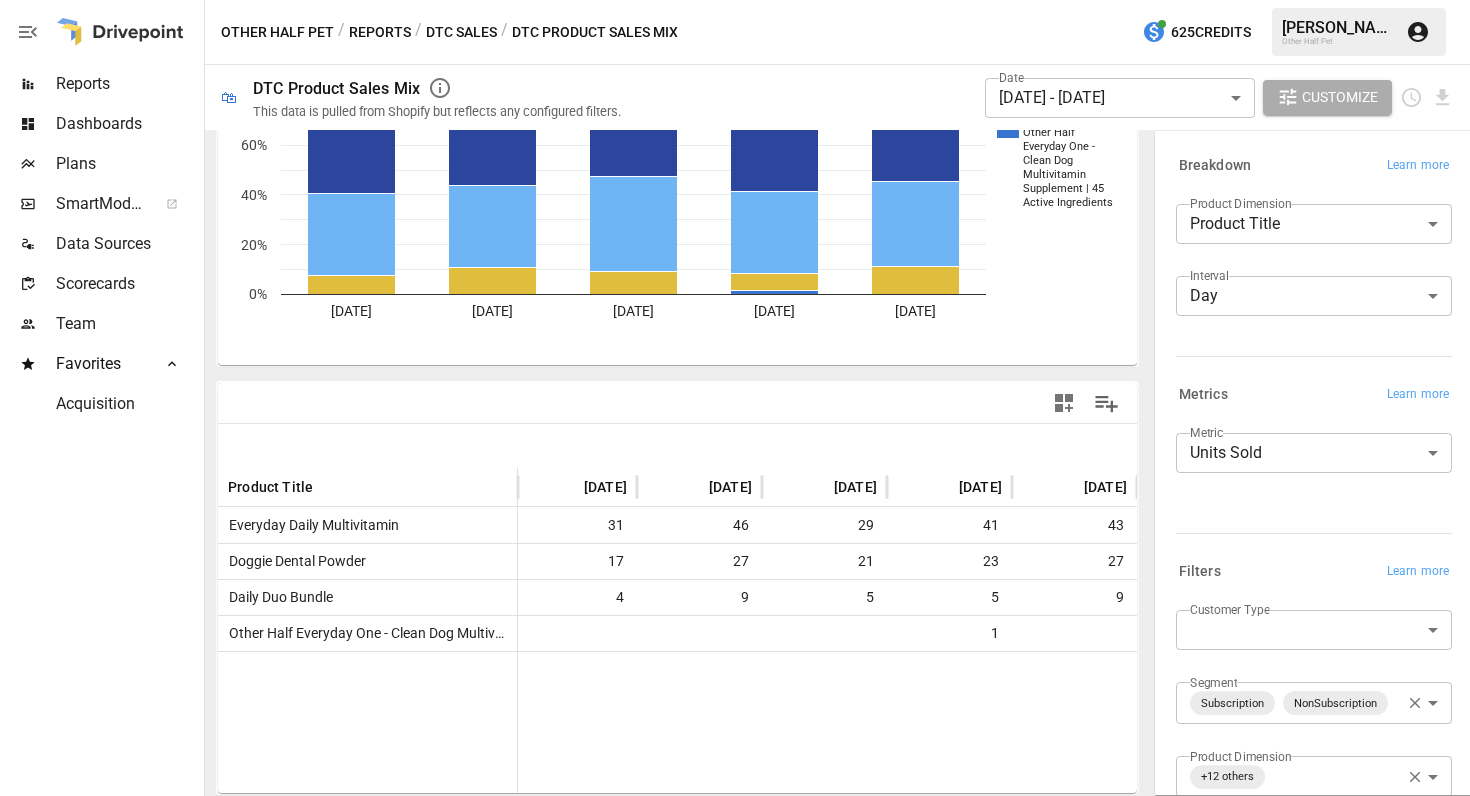 click on "DTC Sales" at bounding box center [461, 32] 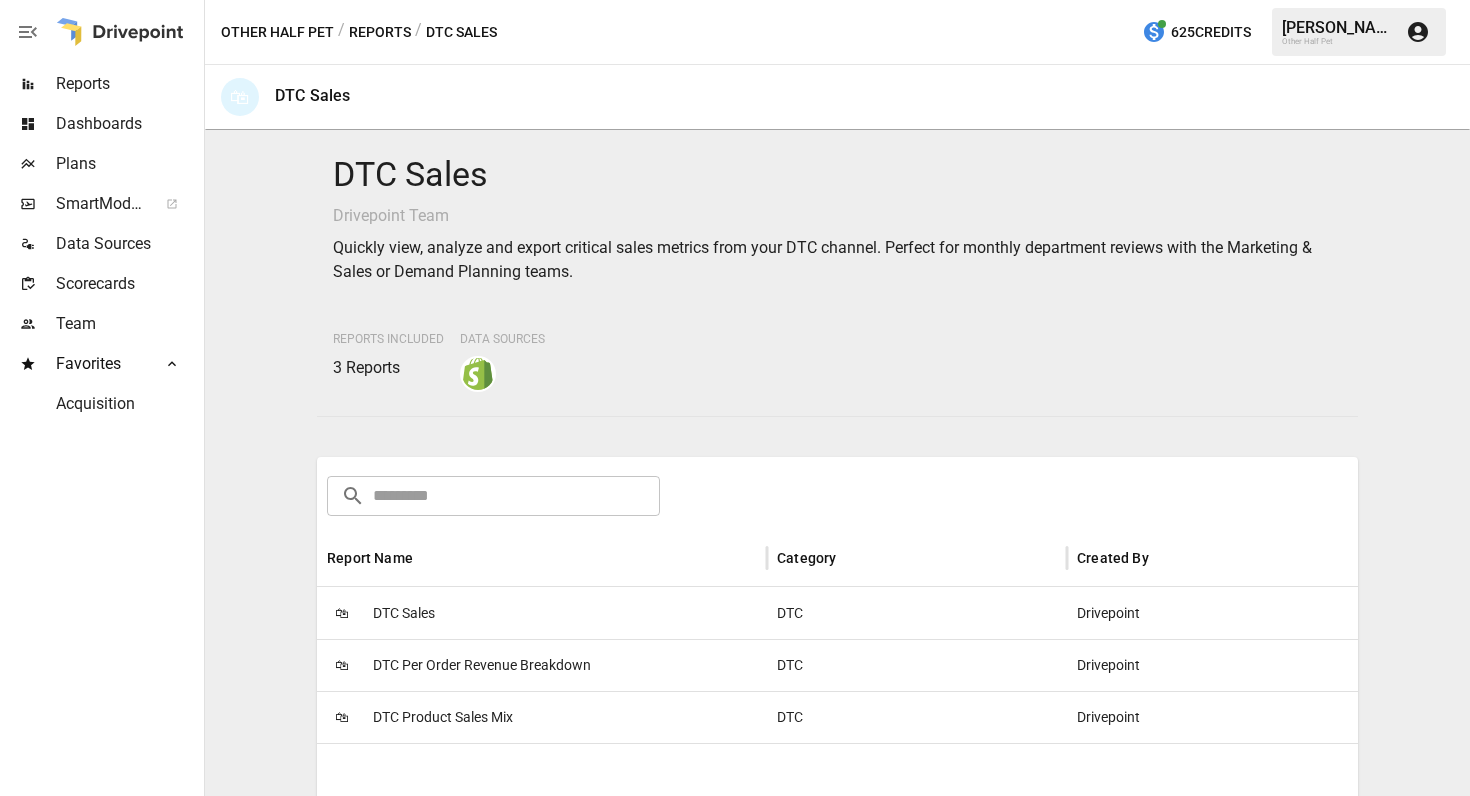 click on "Reports" at bounding box center (380, 32) 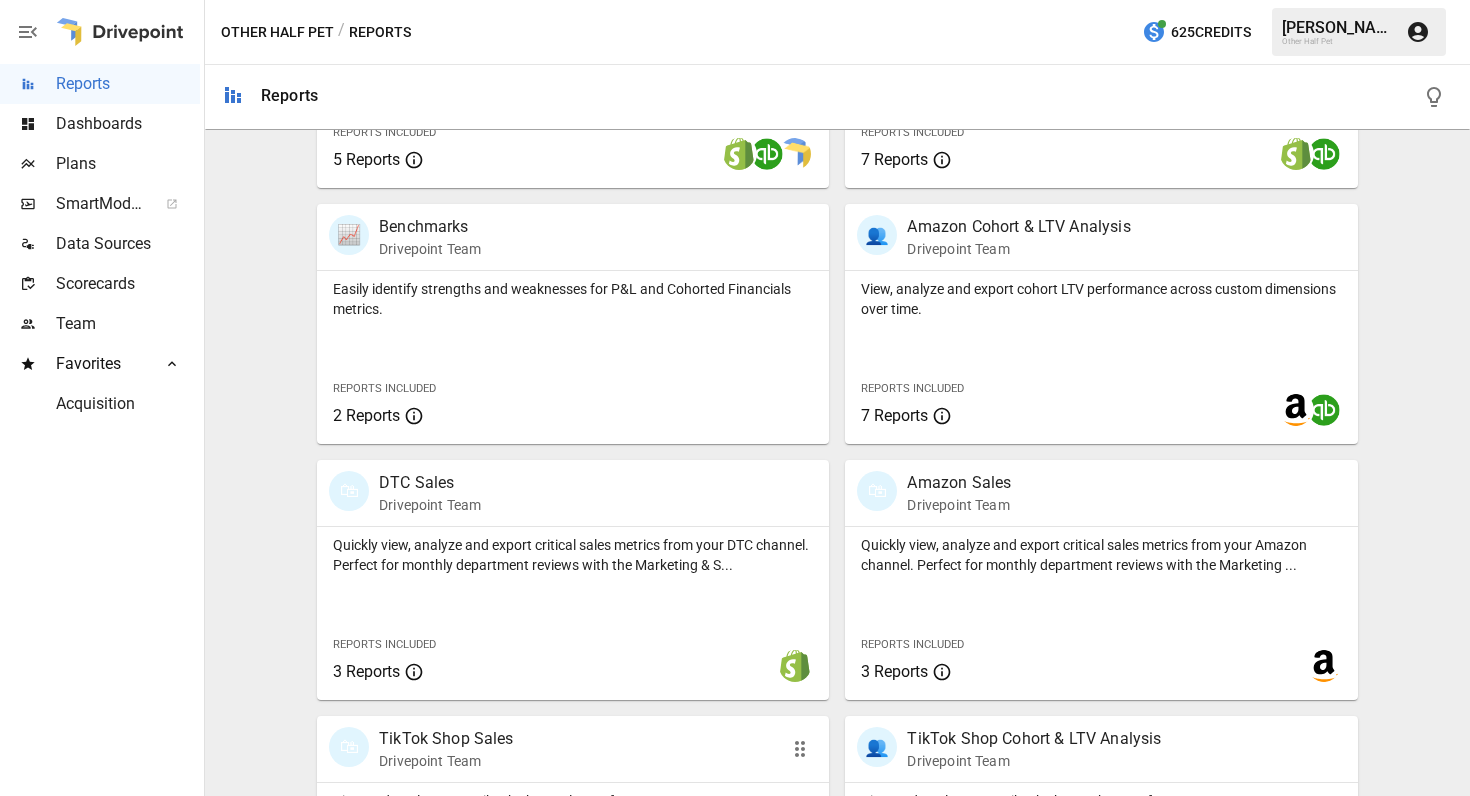 scroll, scrollTop: 993, scrollLeft: 0, axis: vertical 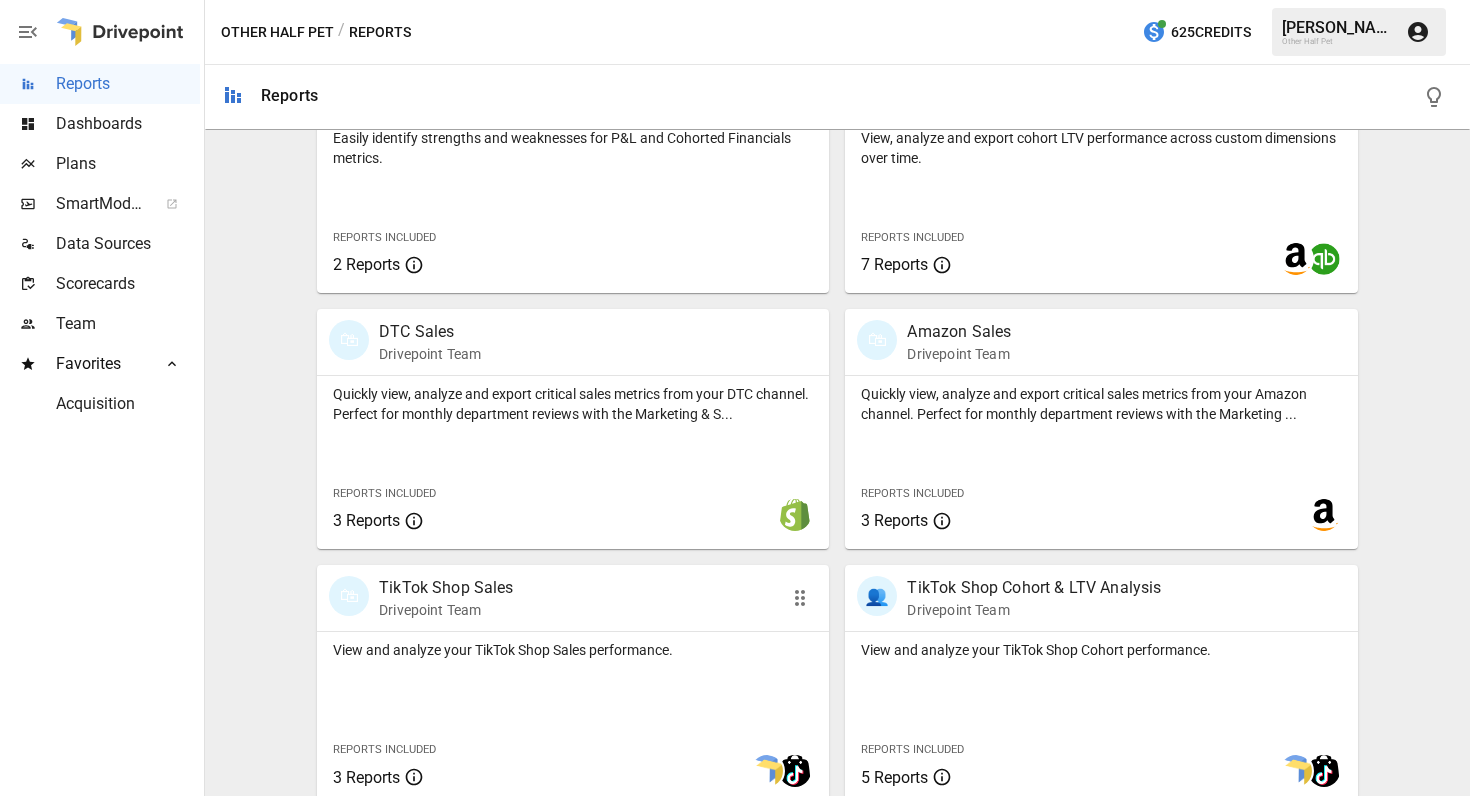 click on "View and analyze your TikTok Shop Sales performance. Reports Included 3 Reports" at bounding box center (573, 718) 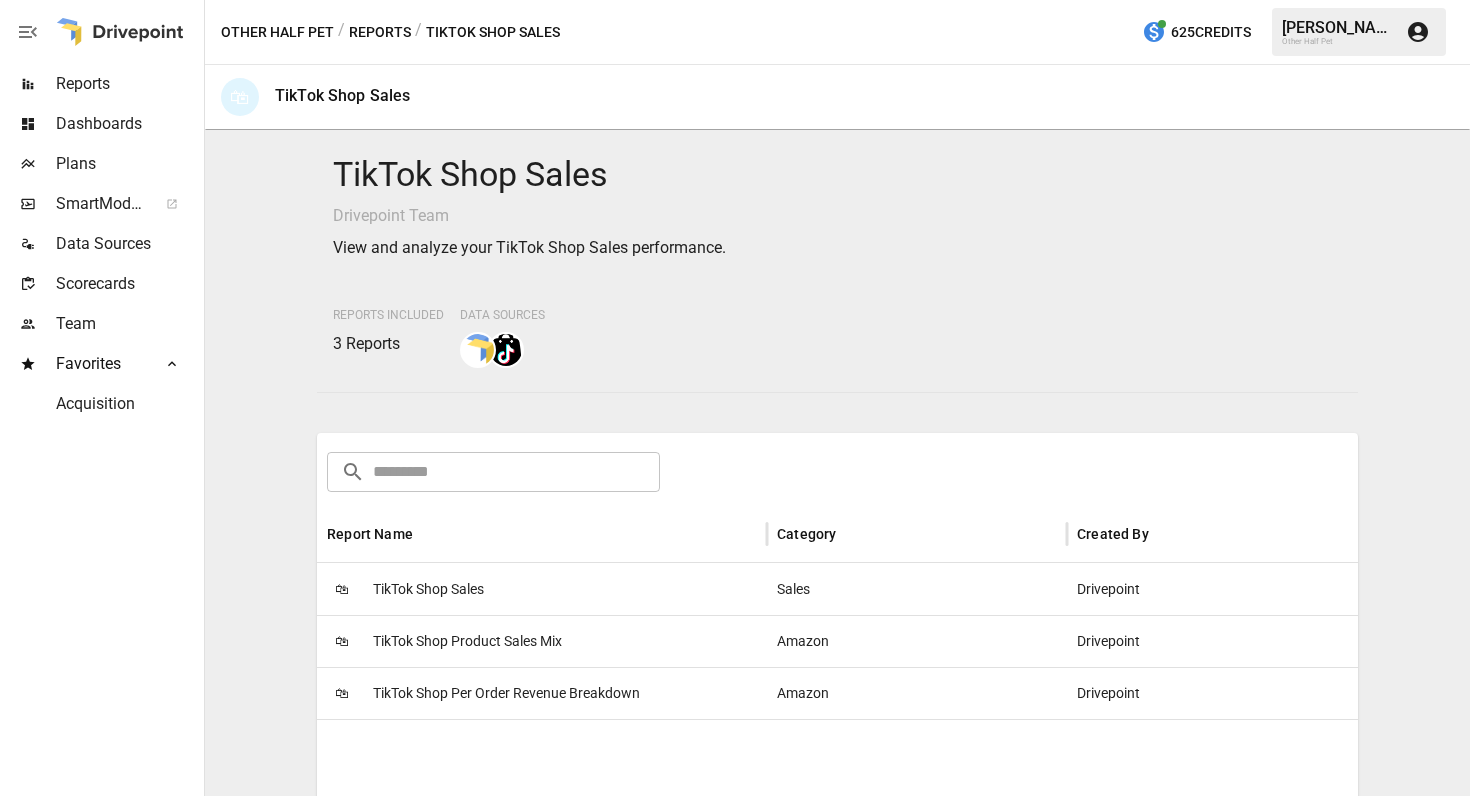 click on "TikTok Shop Sales" at bounding box center (428, 589) 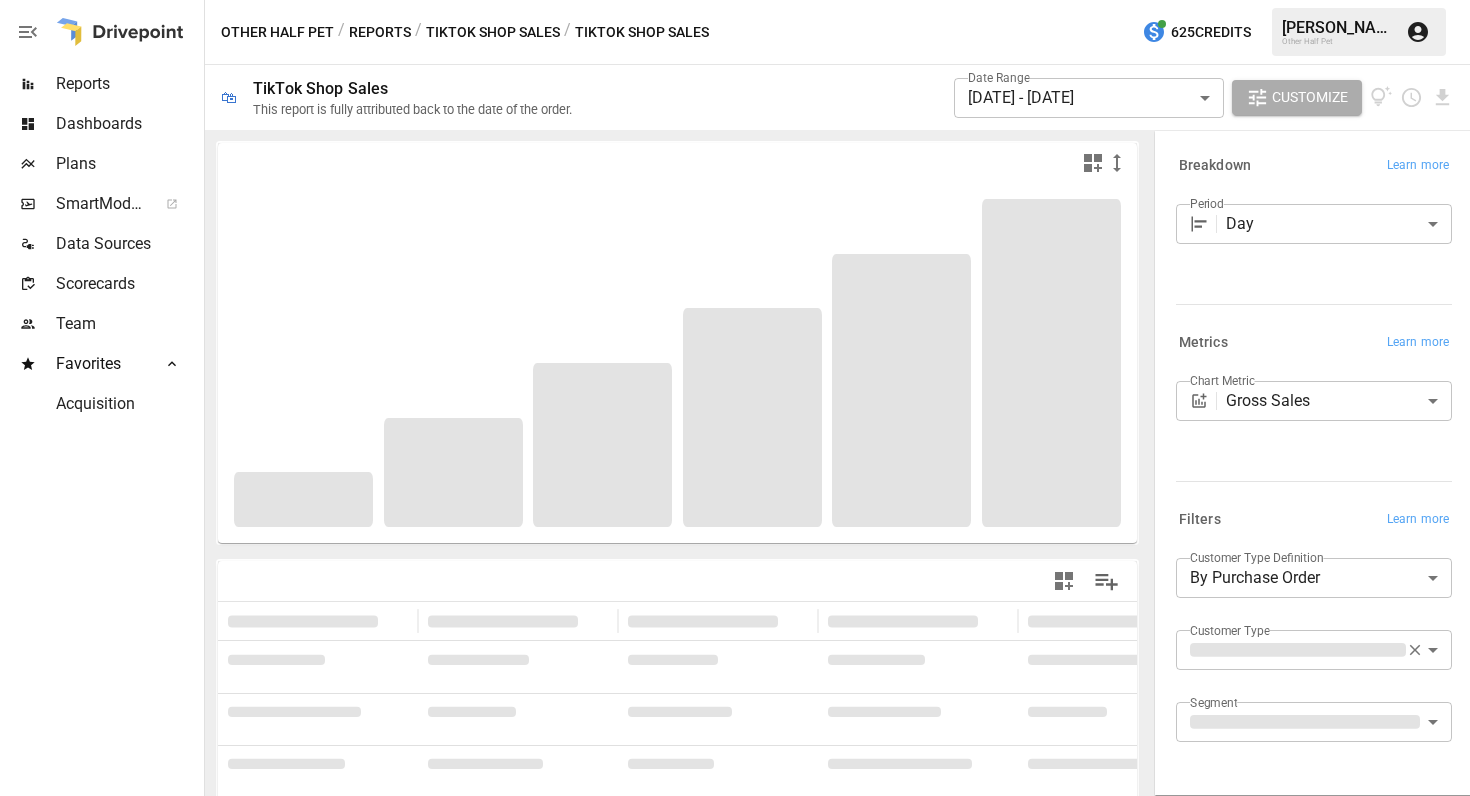 click on "**********" at bounding box center [735, 0] 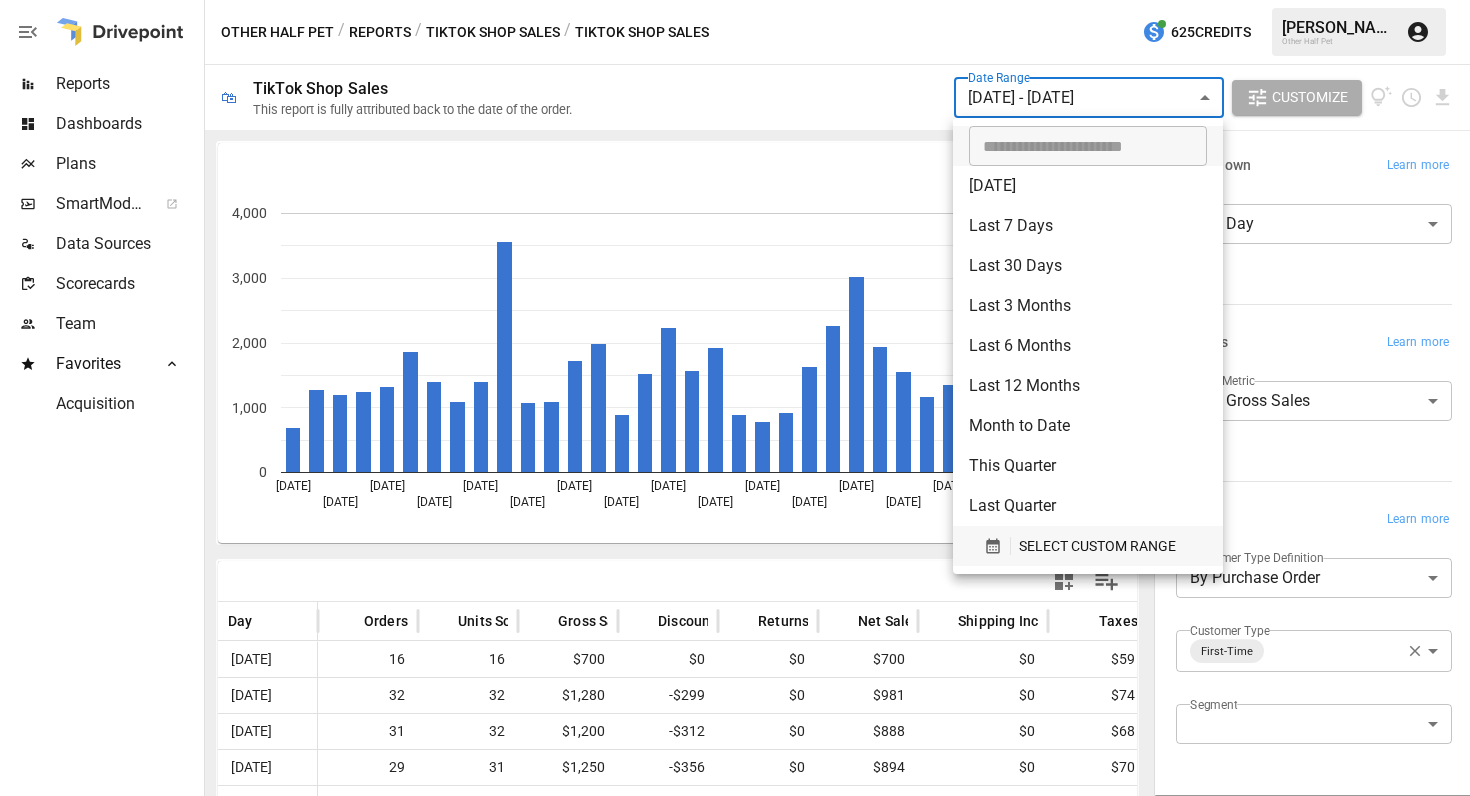 click on "SELECT CUSTOM RANGE" at bounding box center [1097, 546] 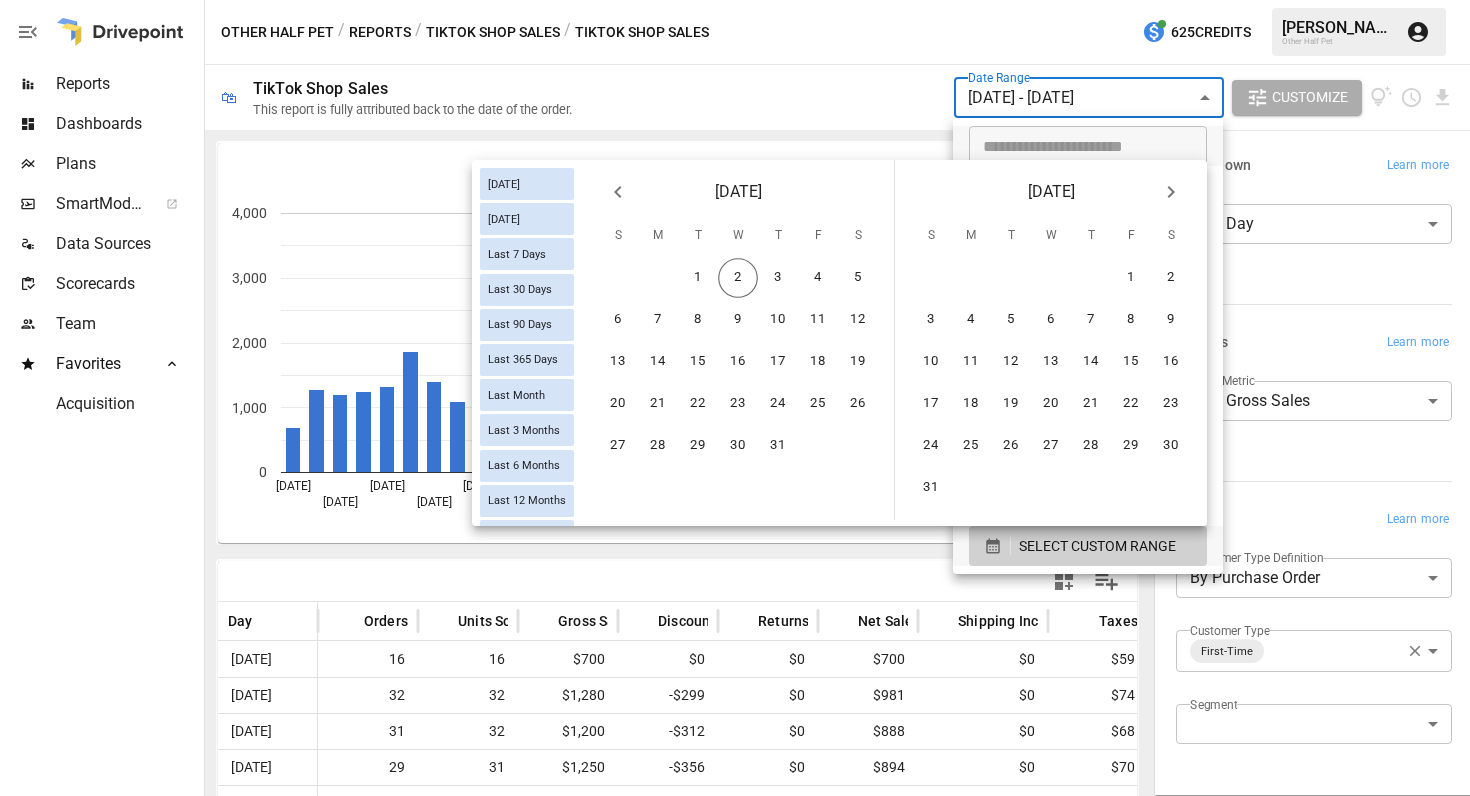 click 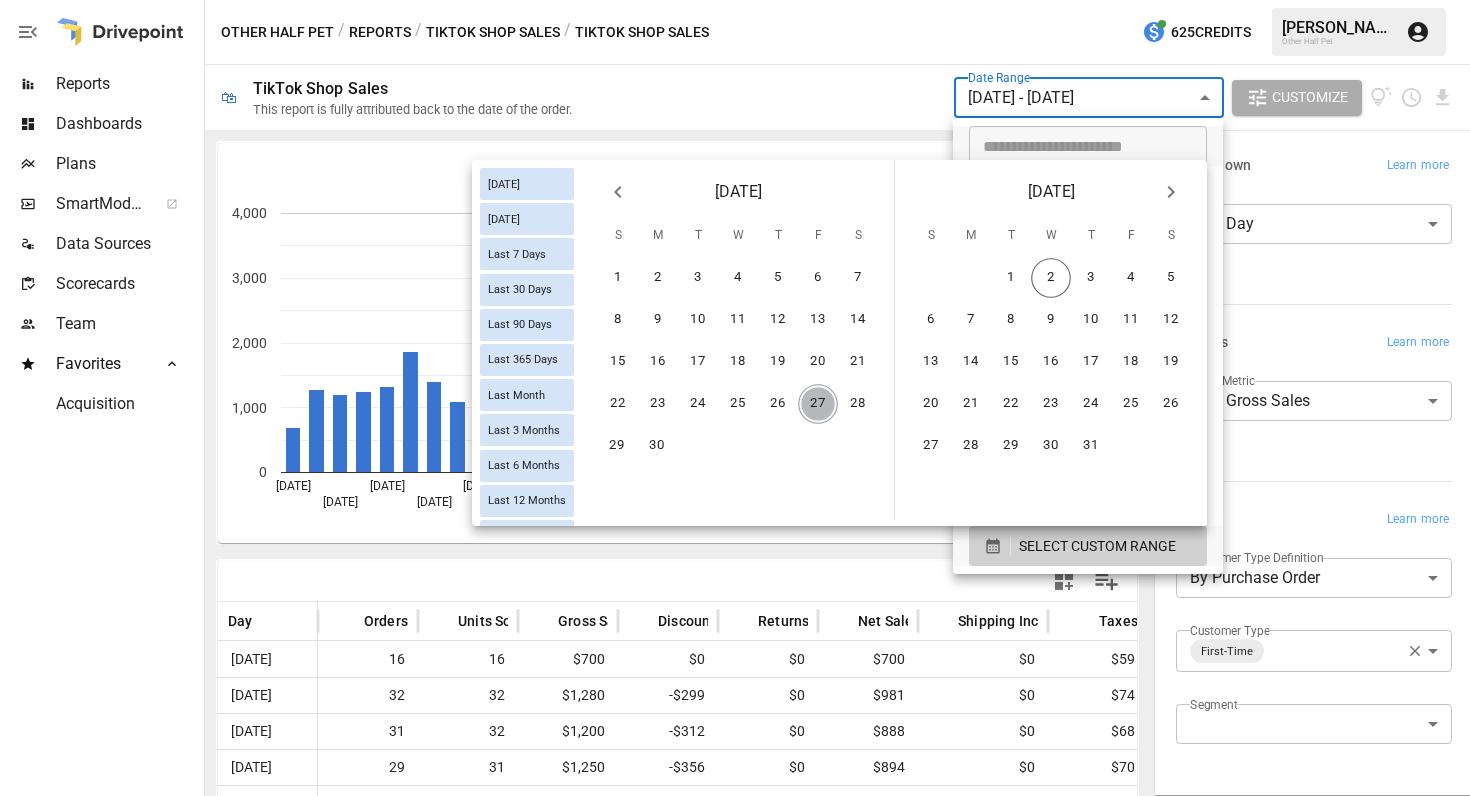 click on "27" at bounding box center [818, 404] 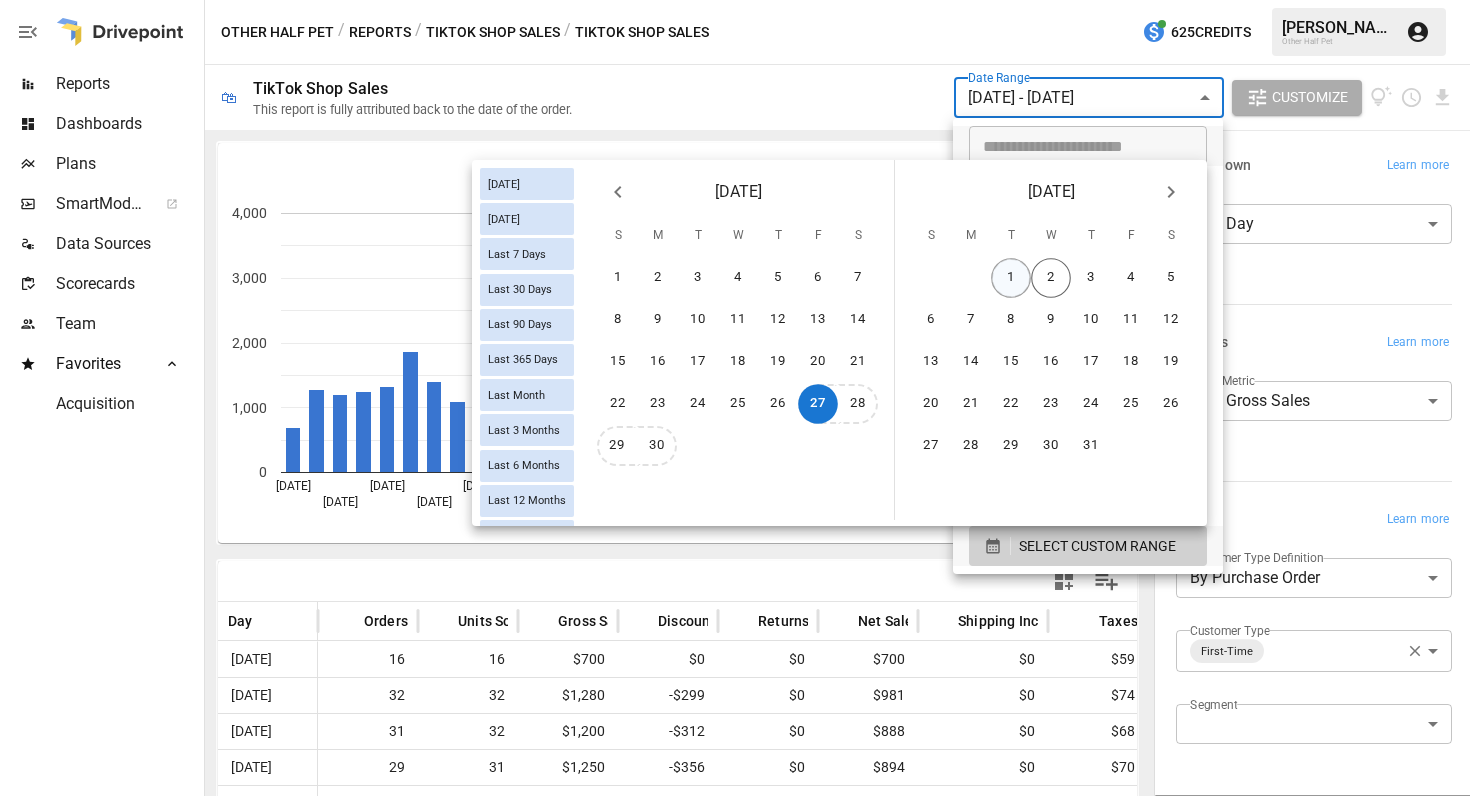 click on "1" at bounding box center (1011, 278) 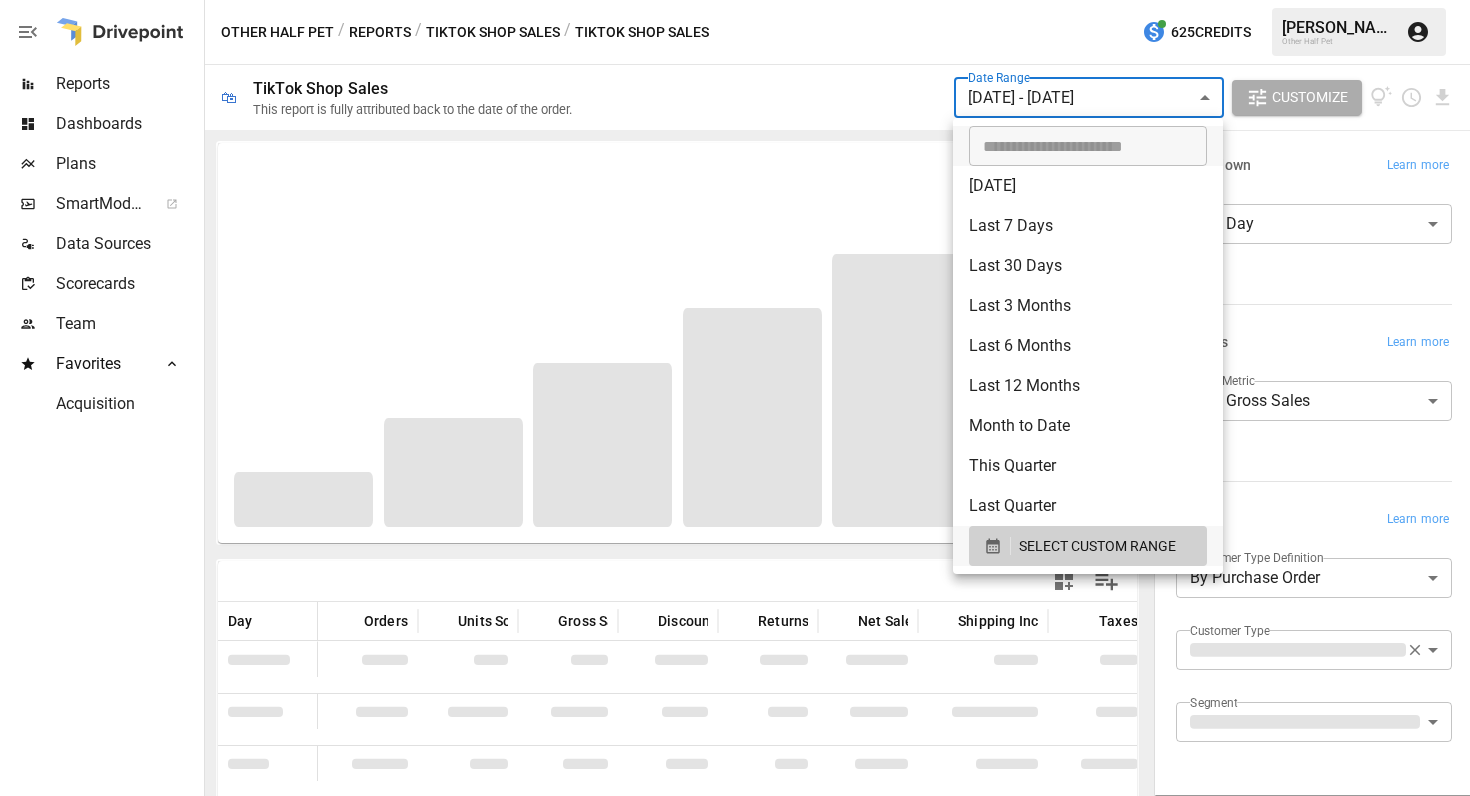 click at bounding box center [735, 398] 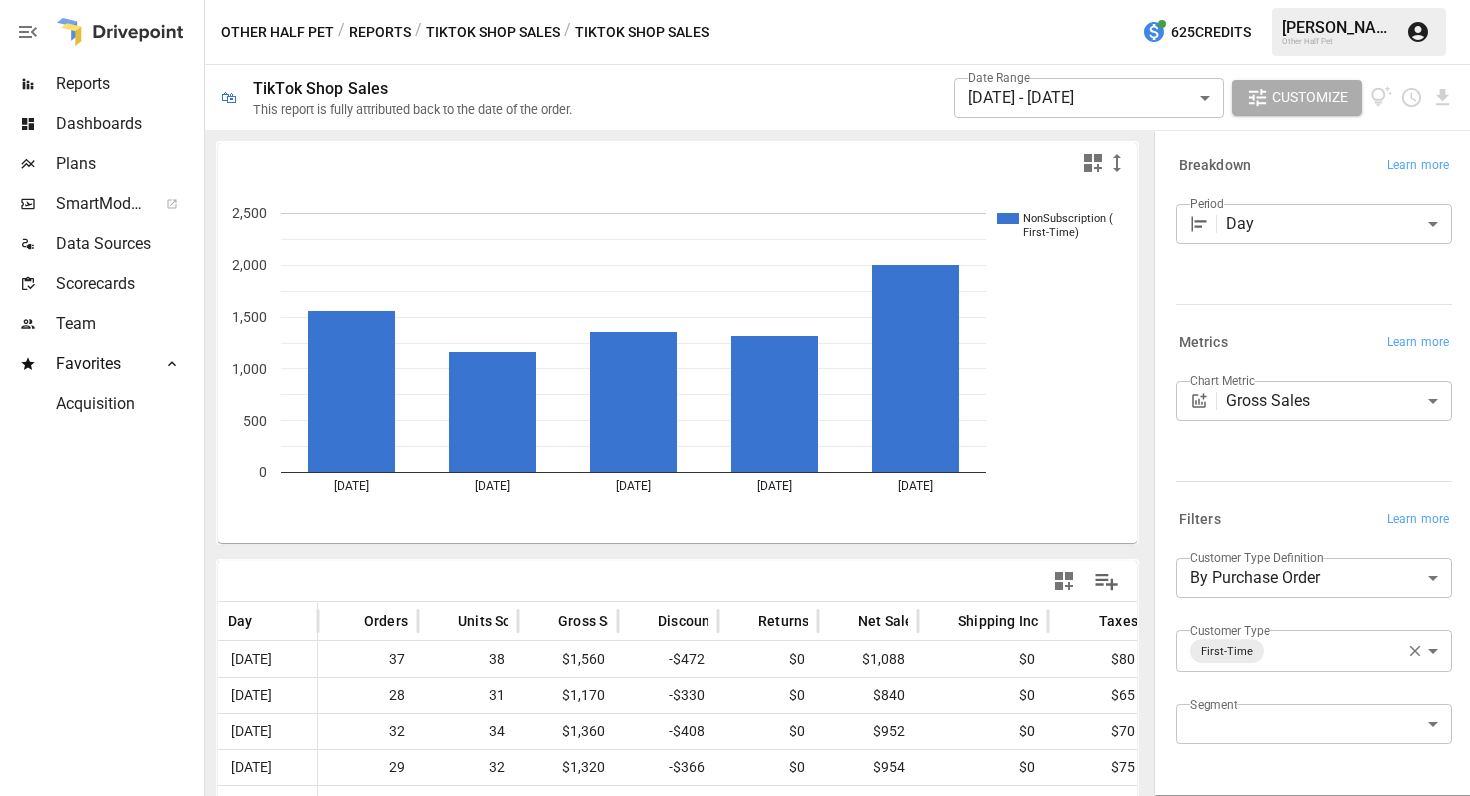 click on "Segment ​" at bounding box center (1310, 728) 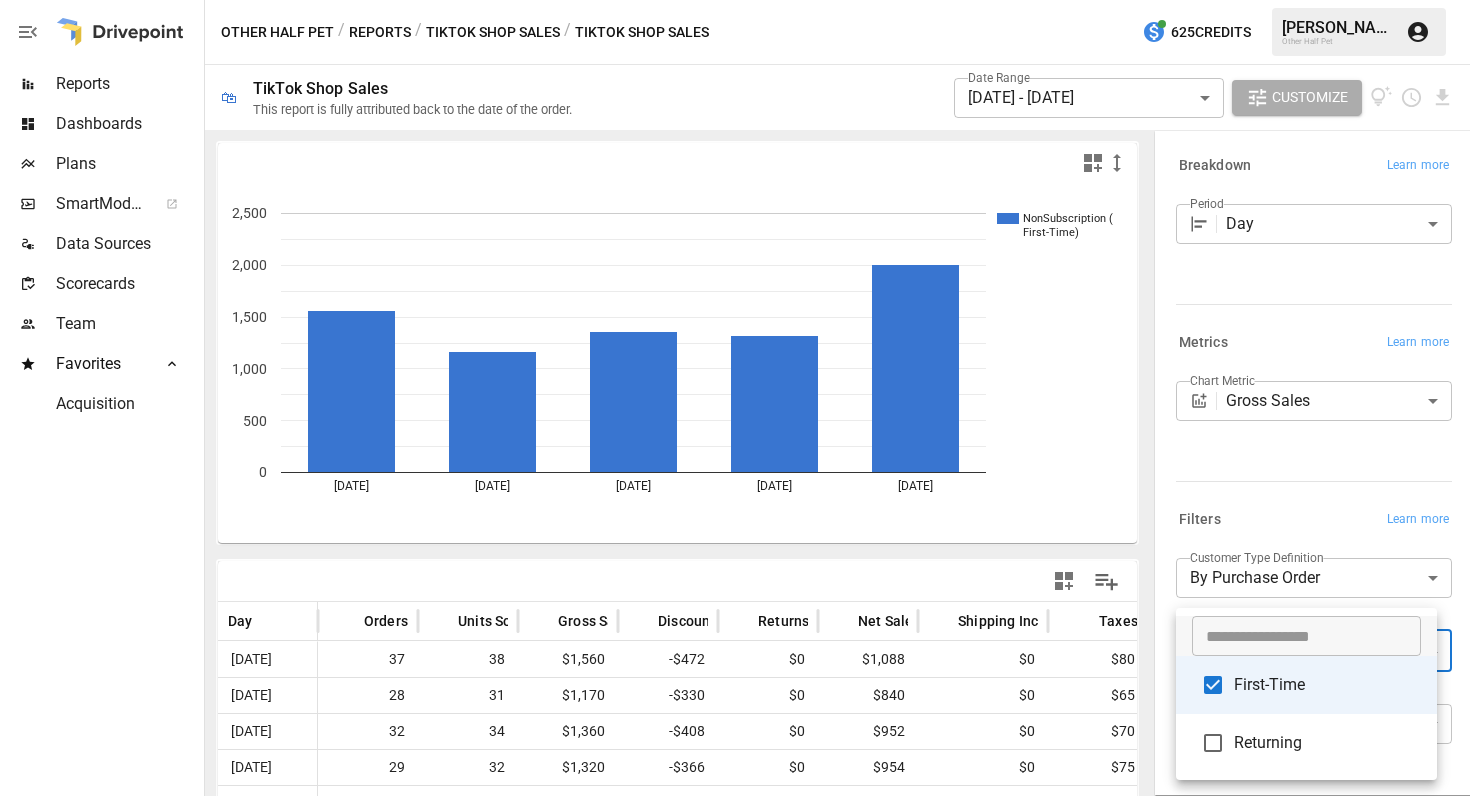 click on "**********" at bounding box center (735, 0) 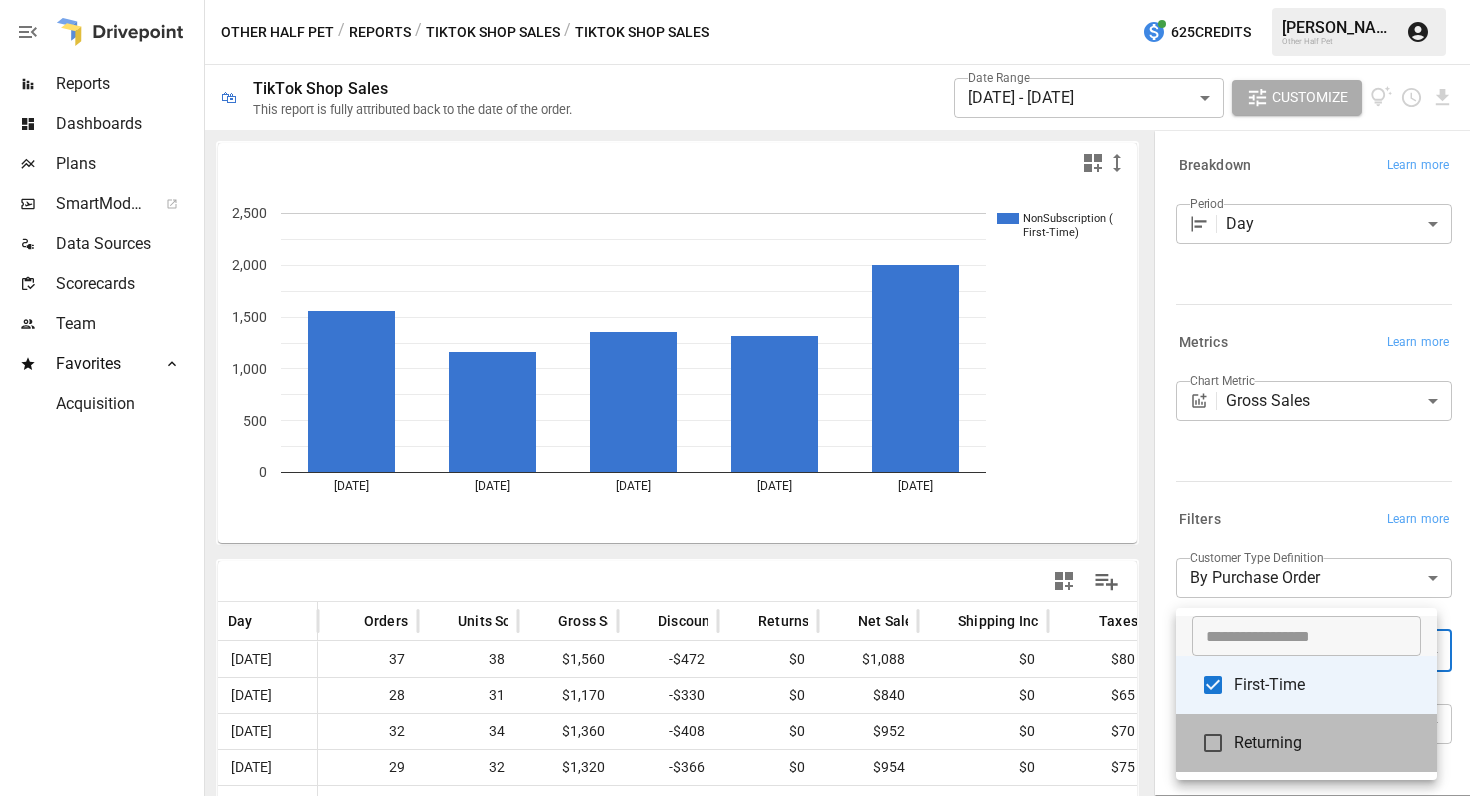 click on "Returning" at bounding box center [1327, 743] 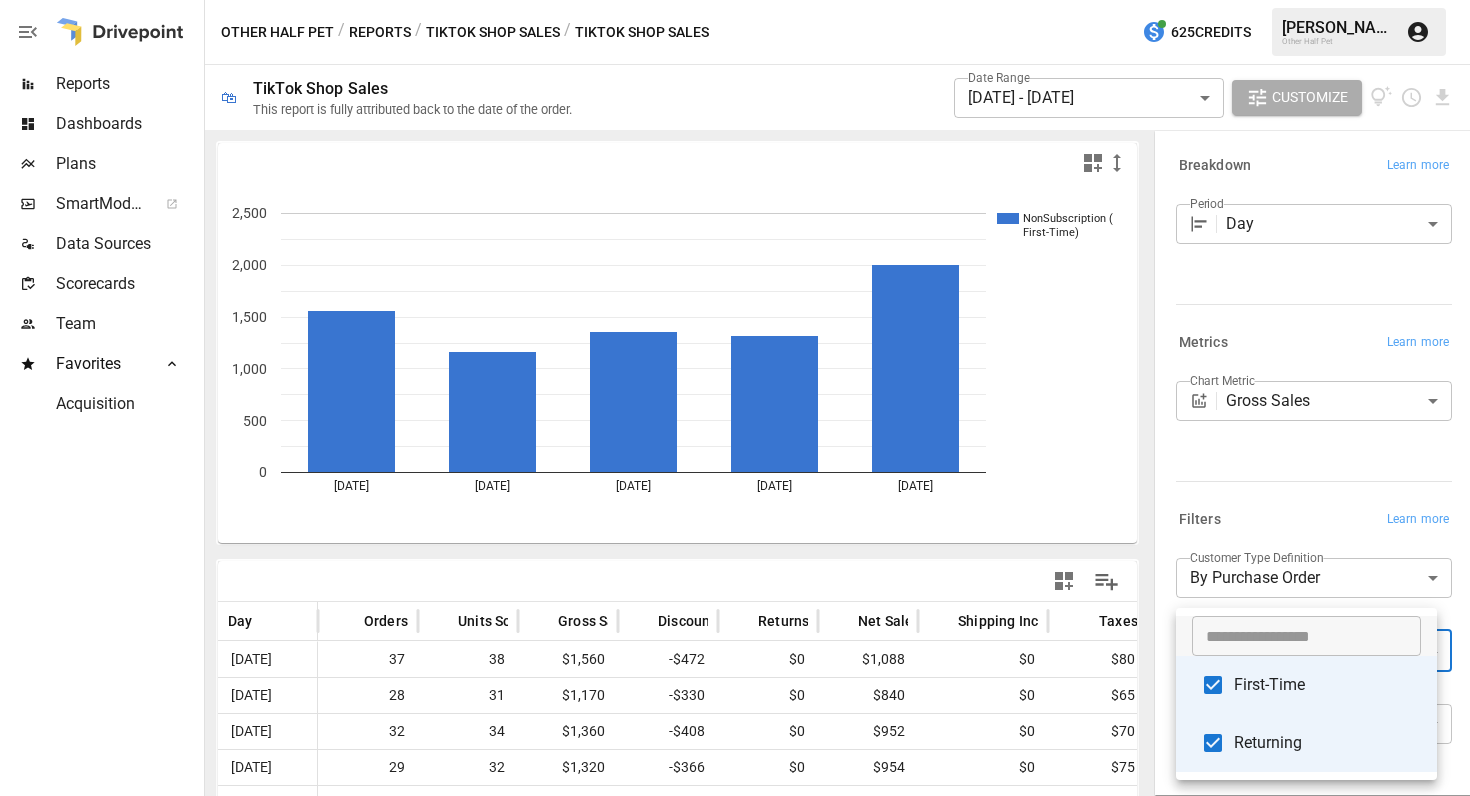 click at bounding box center (735, 398) 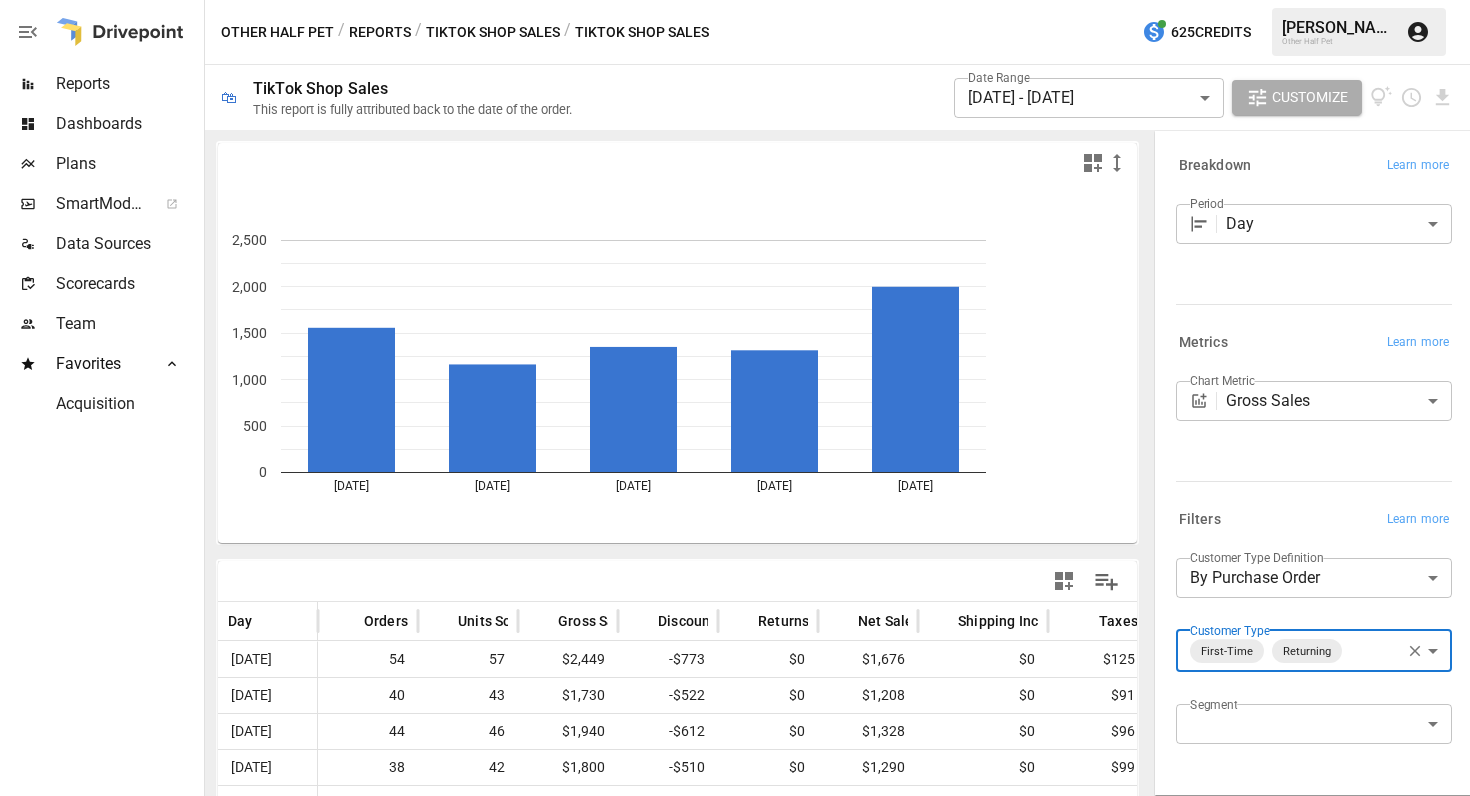 scroll, scrollTop: 178, scrollLeft: 0, axis: vertical 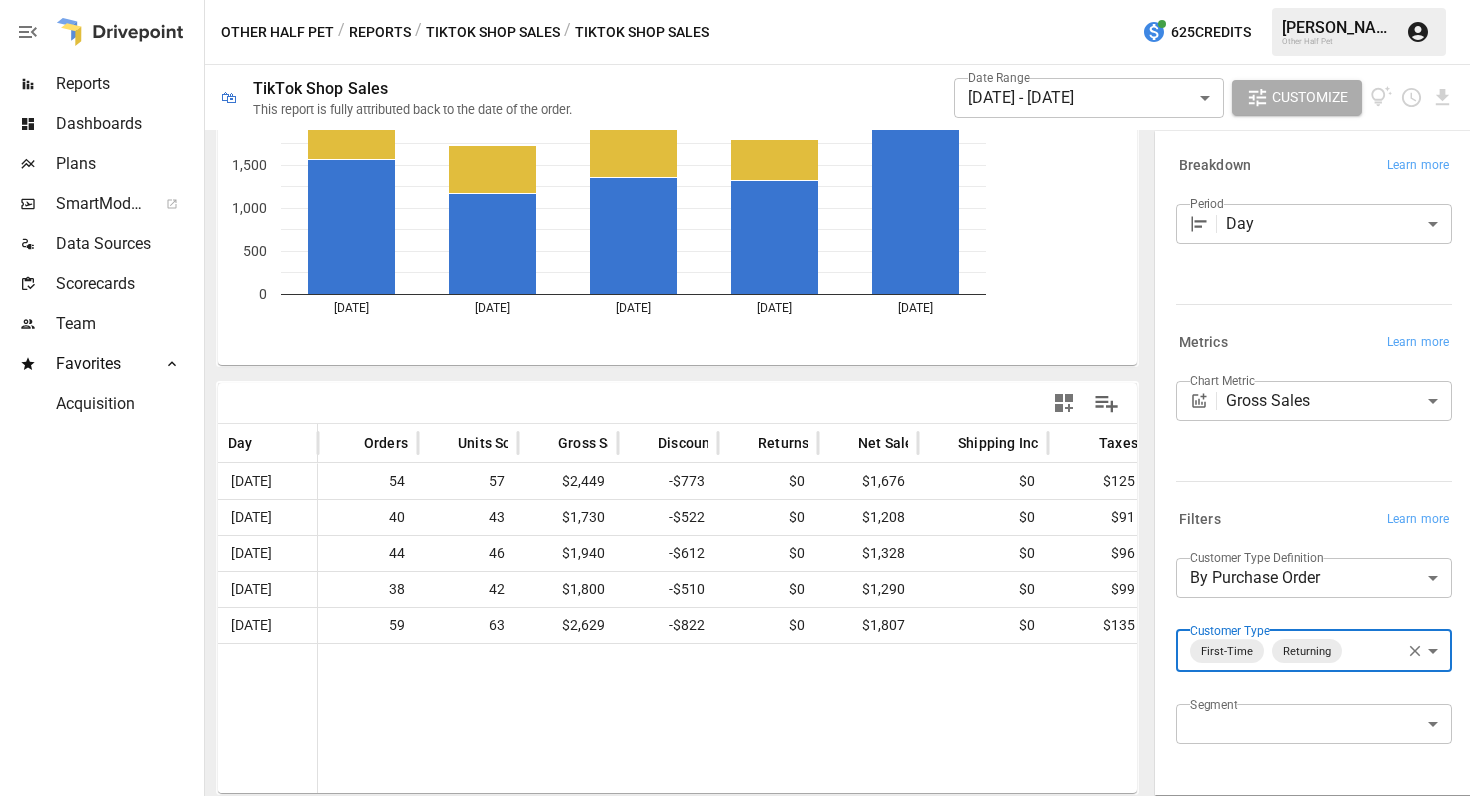 click on "**********" at bounding box center (735, 0) 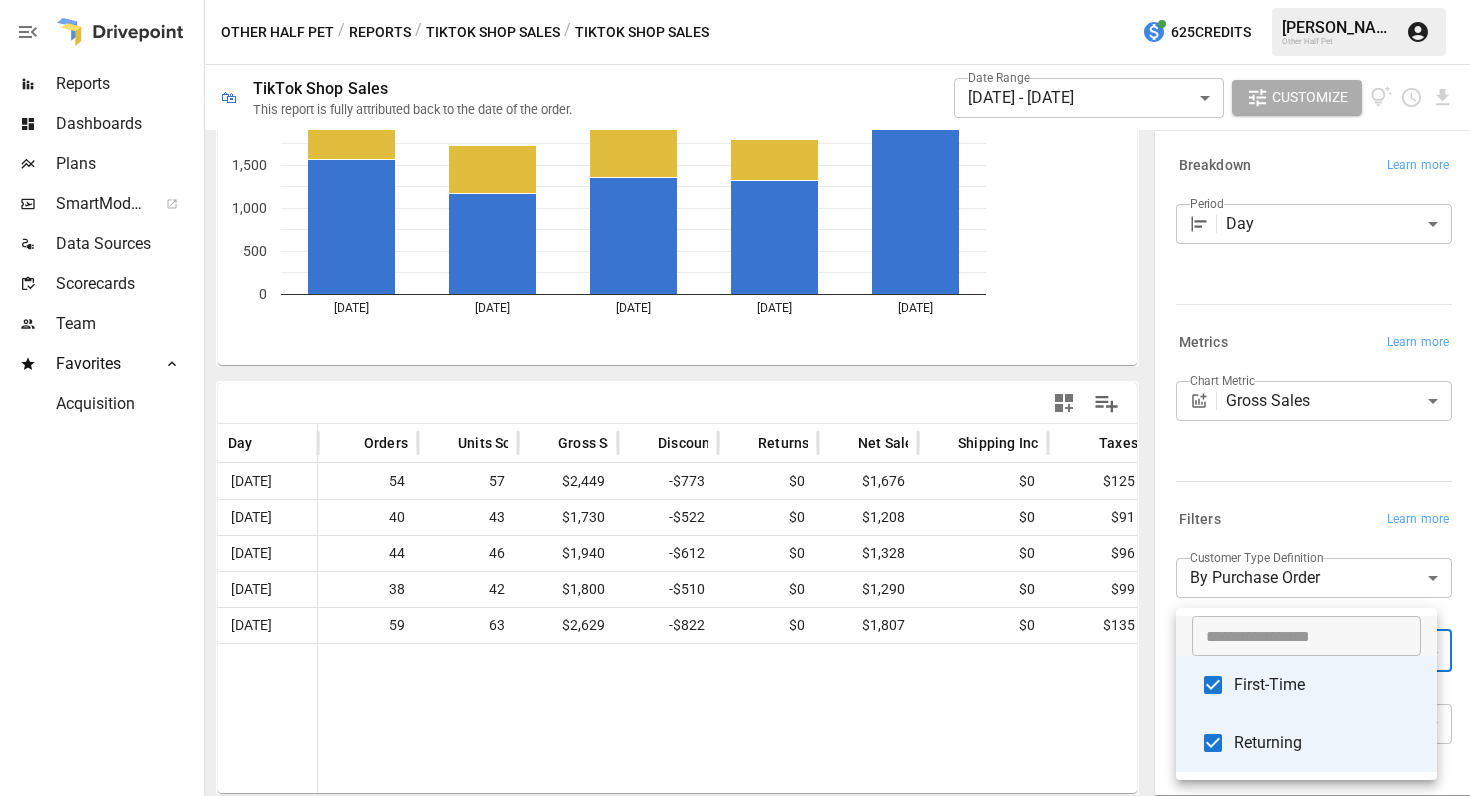 click on "First-Time" at bounding box center (1327, 685) 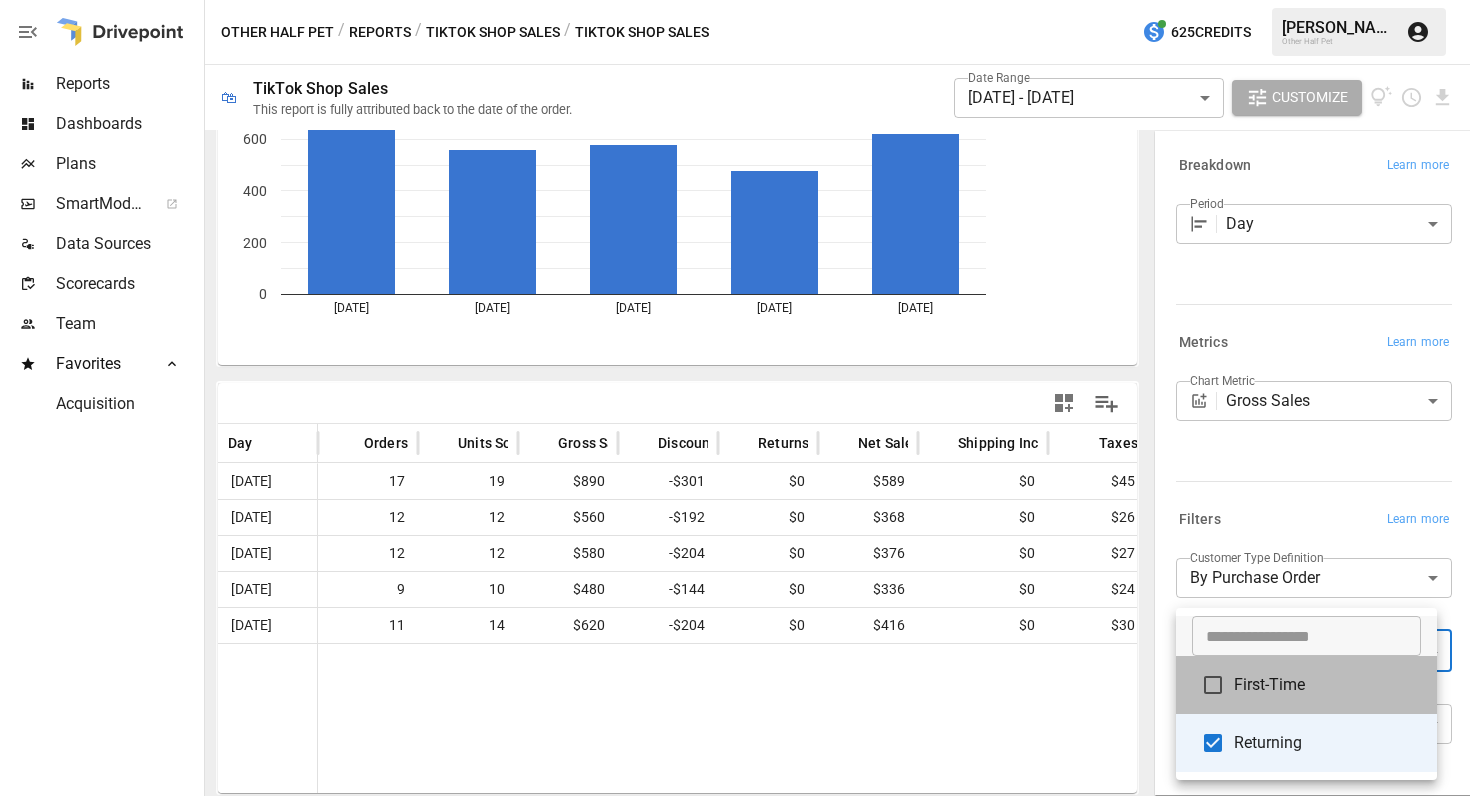click on "First-Time" at bounding box center (1327, 685) 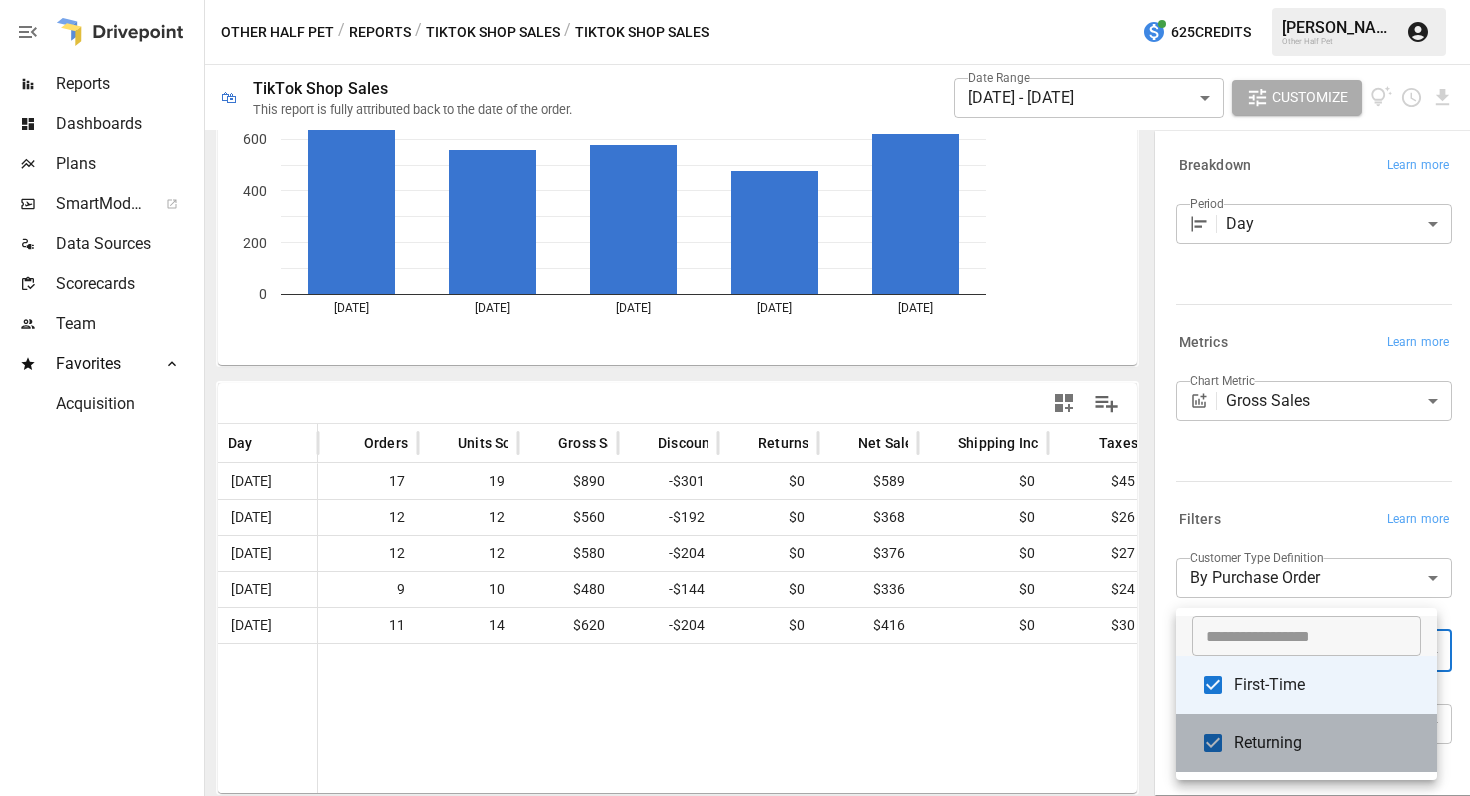 click on "Returning" at bounding box center (1327, 743) 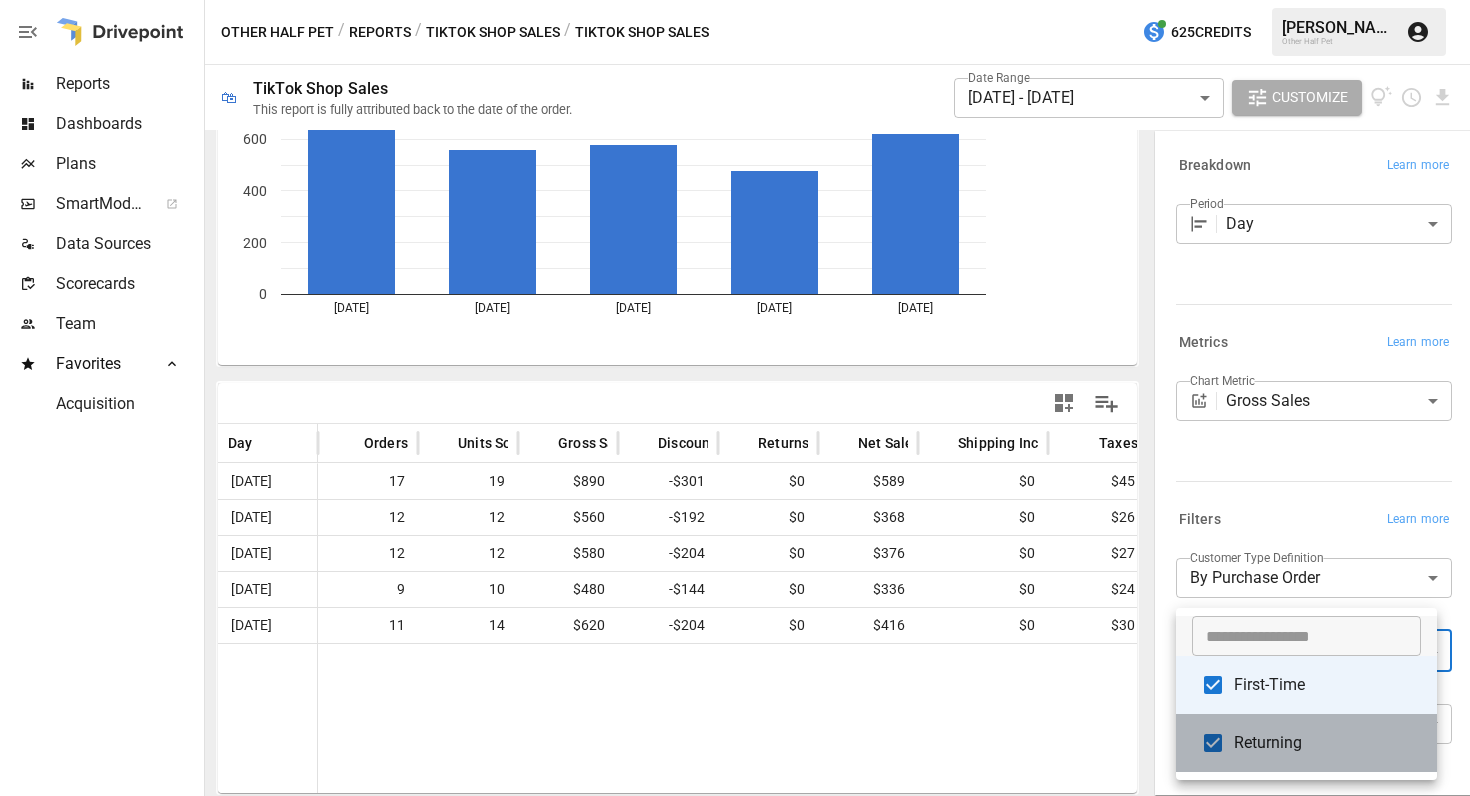 type on "**********" 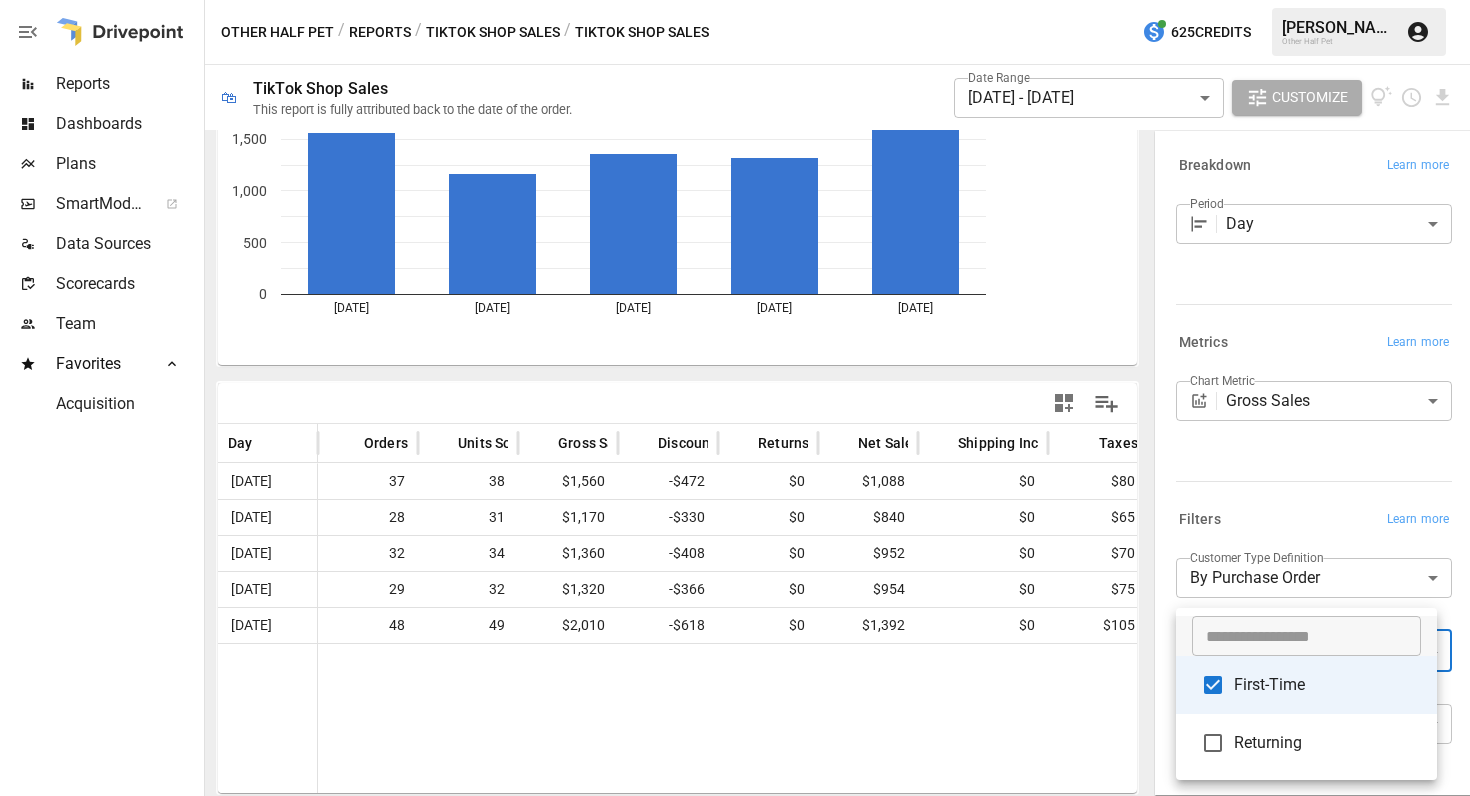 click at bounding box center (735, 398) 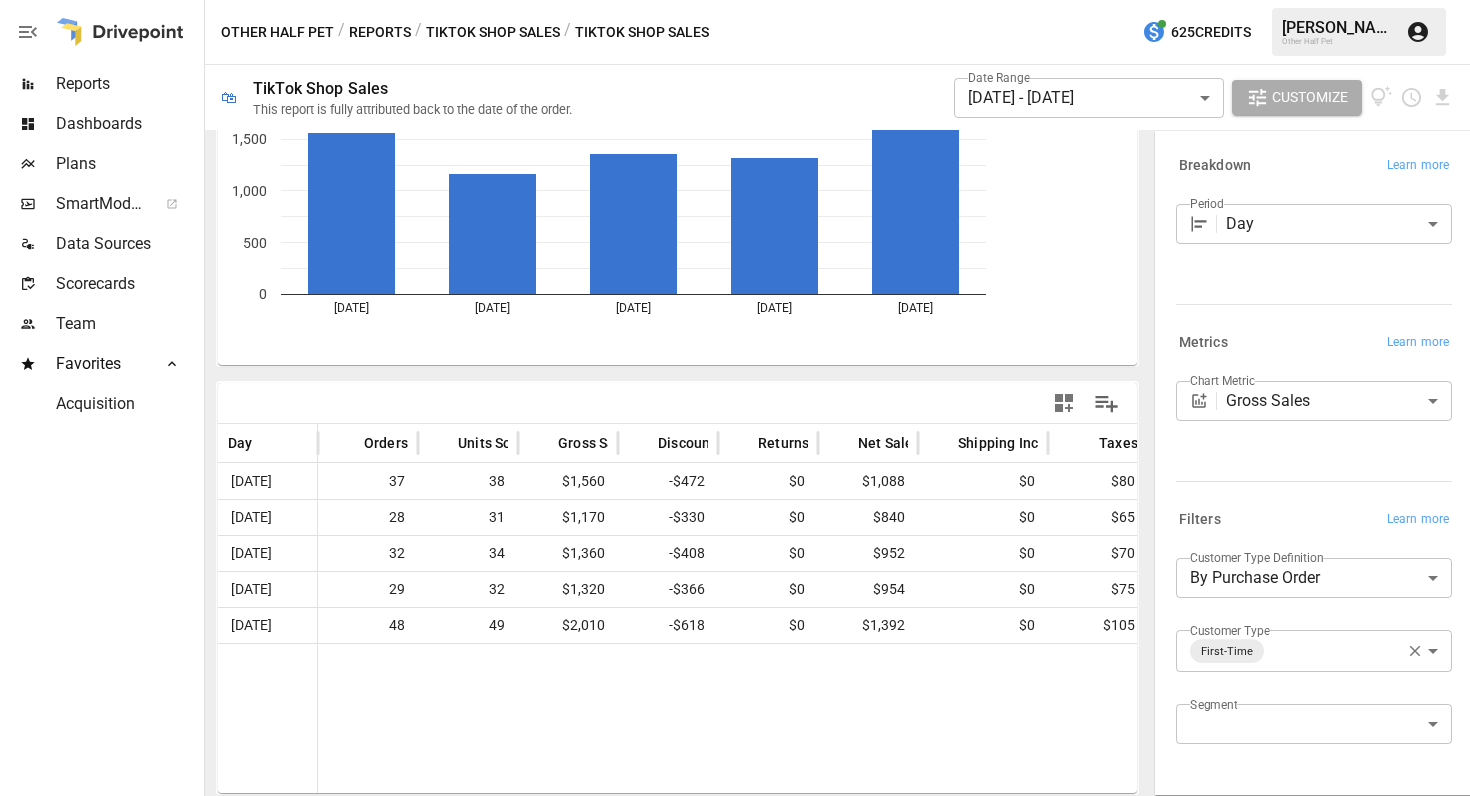 click on "TikTok Shop Sales" at bounding box center (493, 32) 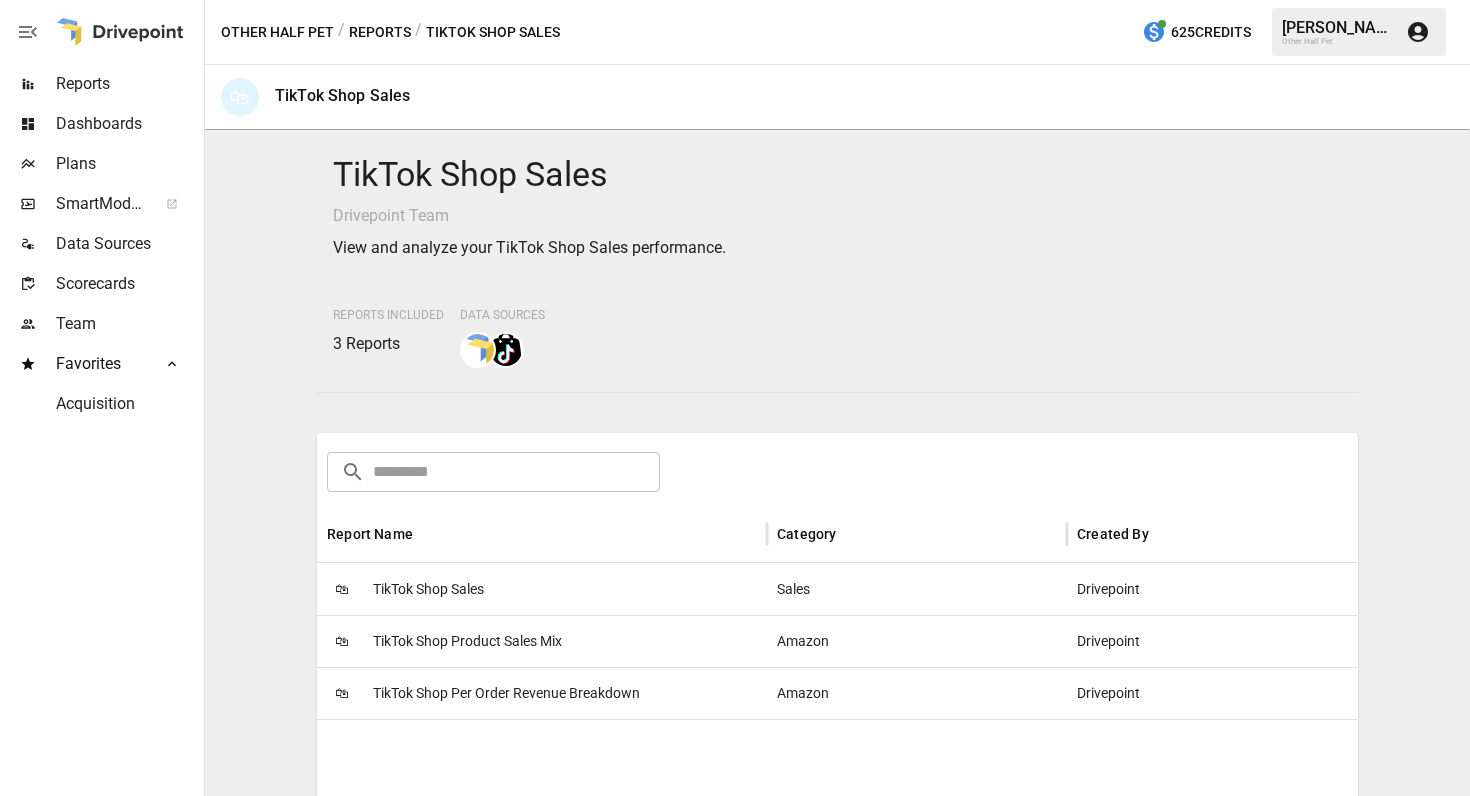 click on "TikTok Shop Product Sales Mix" at bounding box center [467, 641] 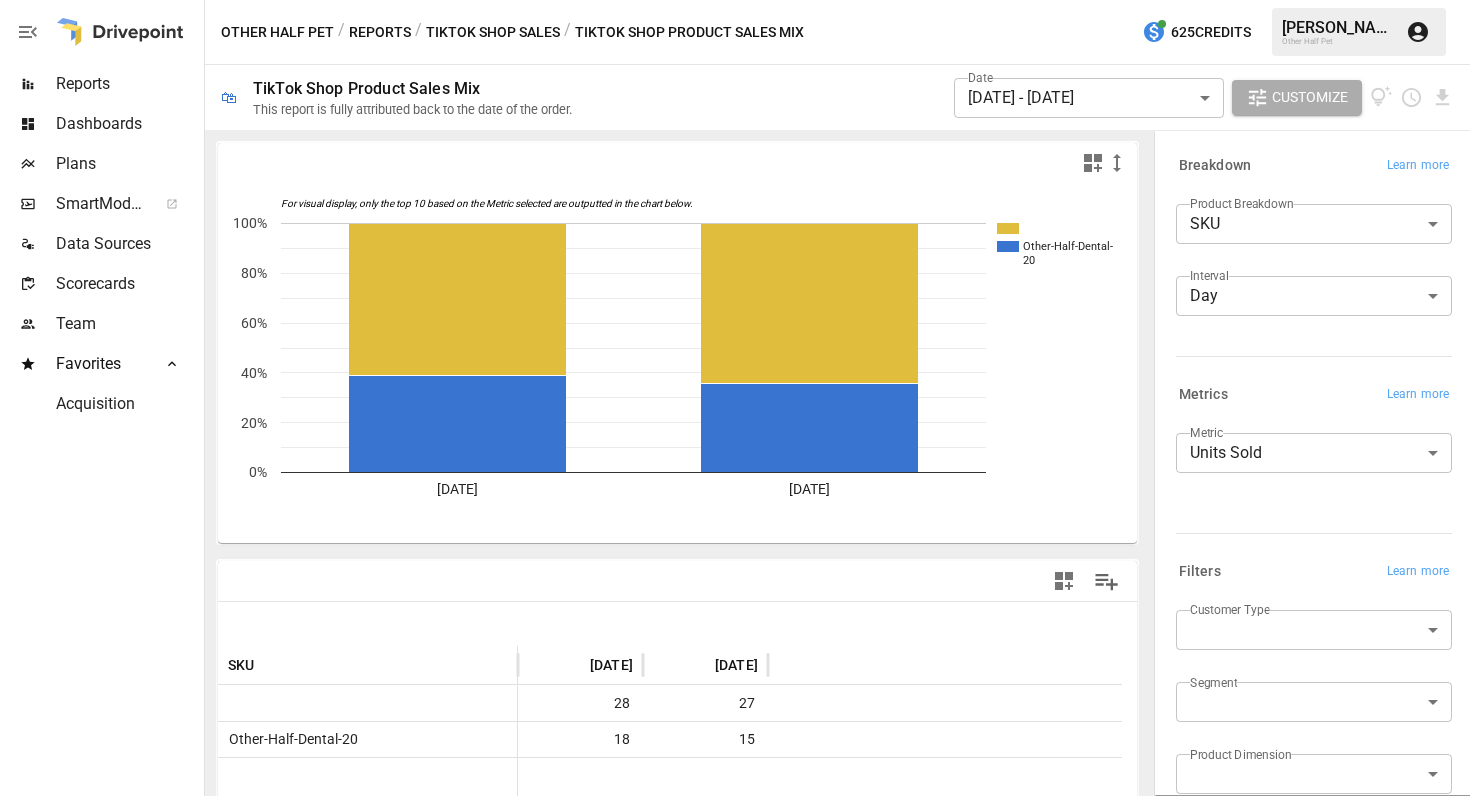 click on "**********" at bounding box center (735, 0) 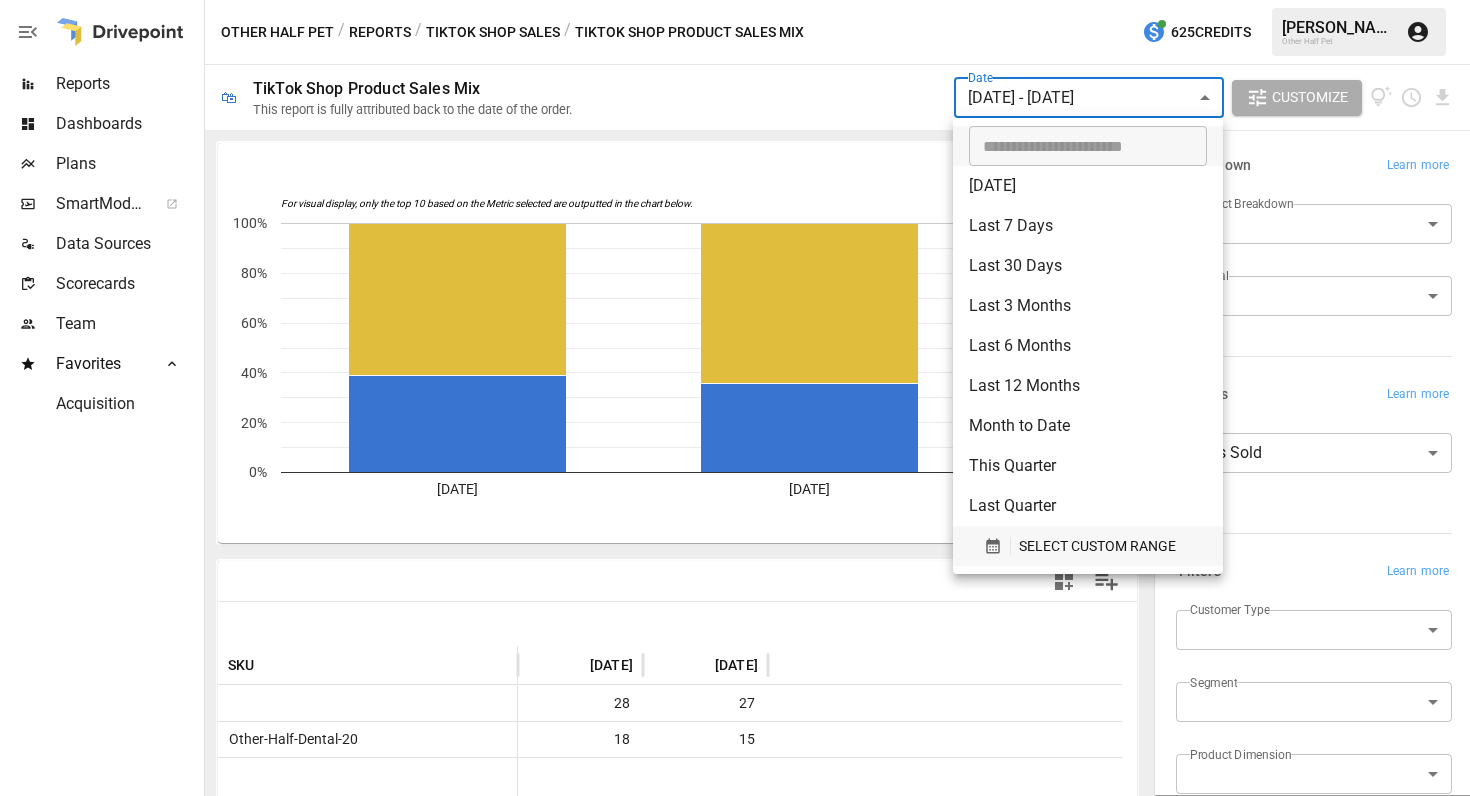 click on "SELECT CUSTOM RANGE" at bounding box center (1097, 546) 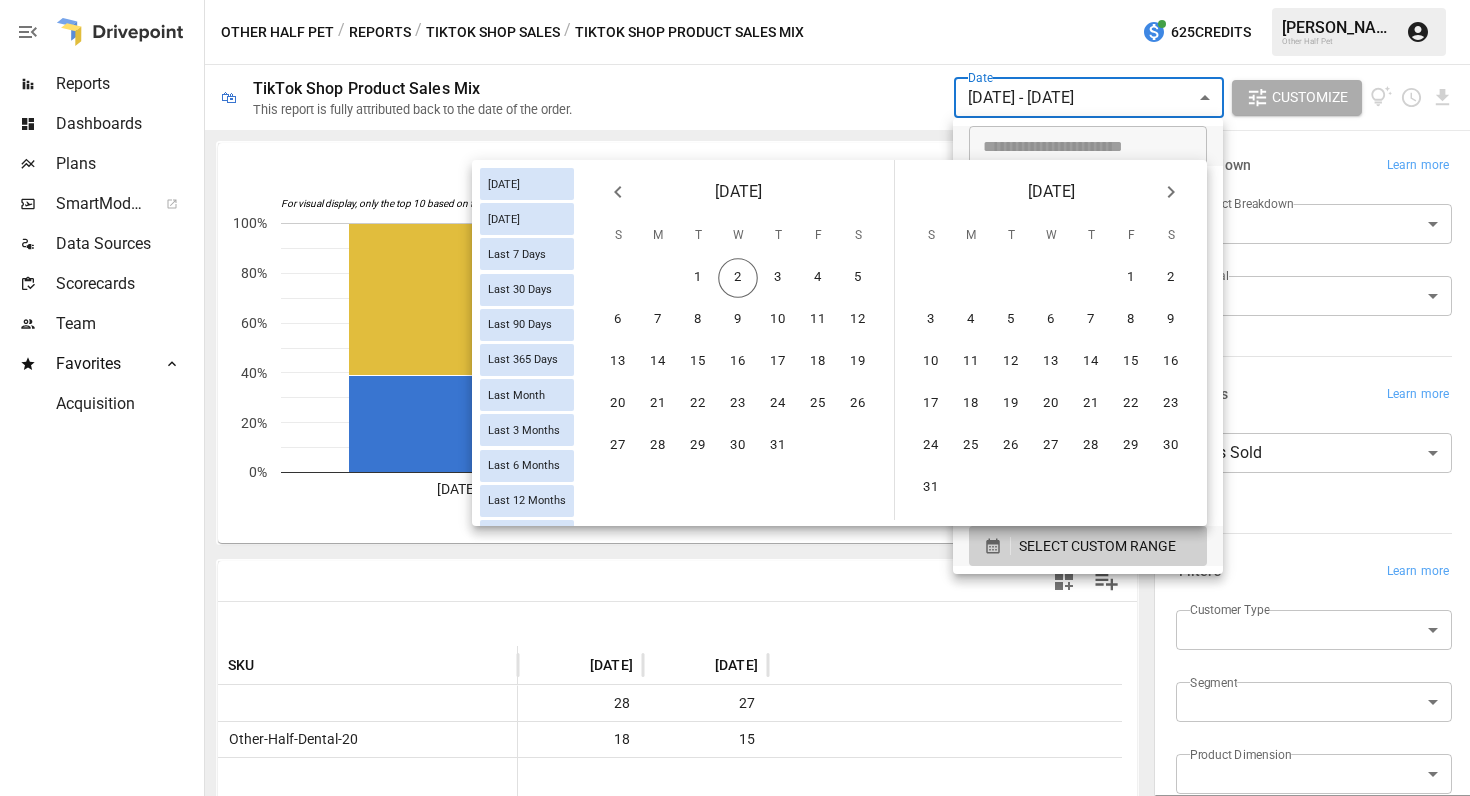 click 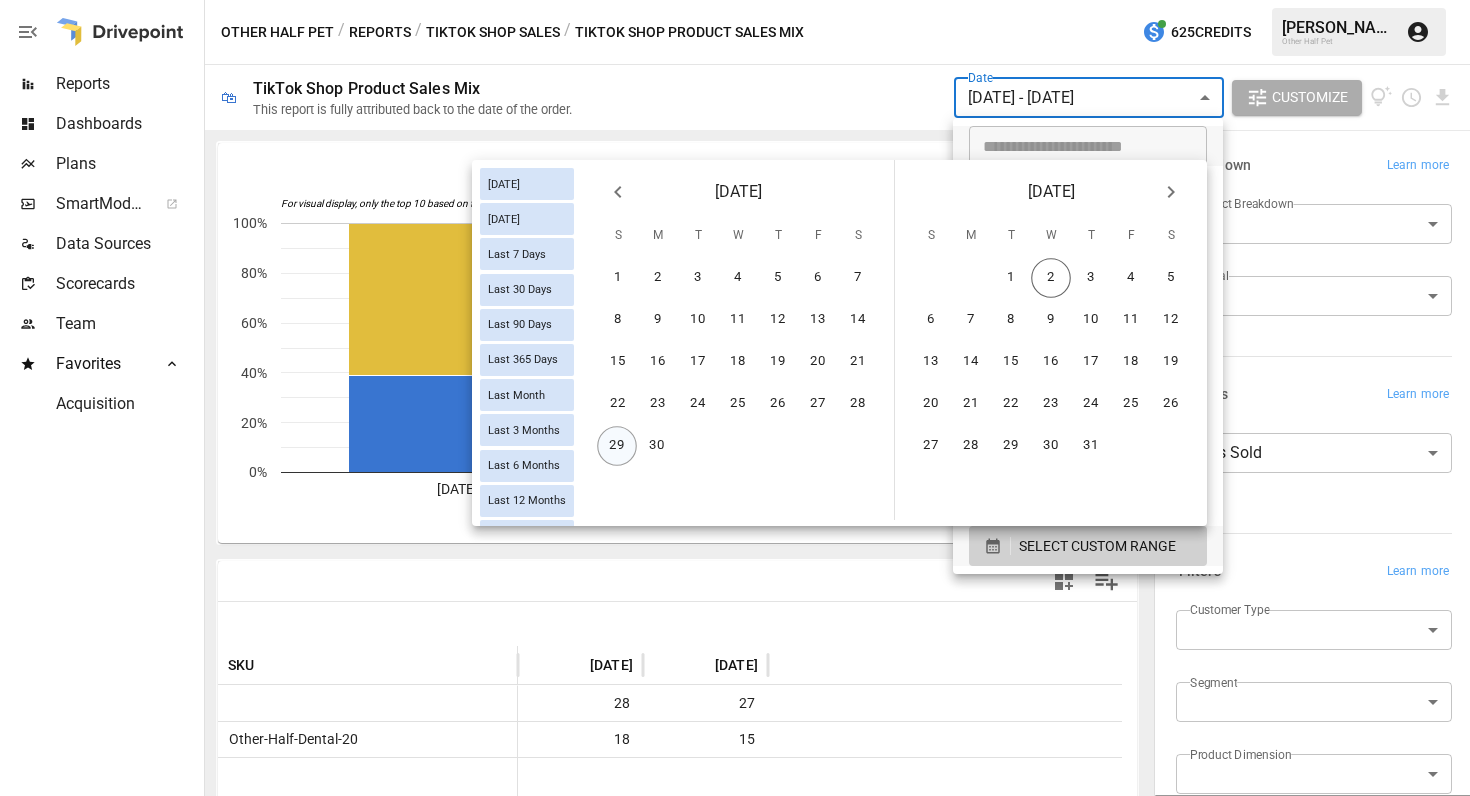 click on "29" at bounding box center [617, 446] 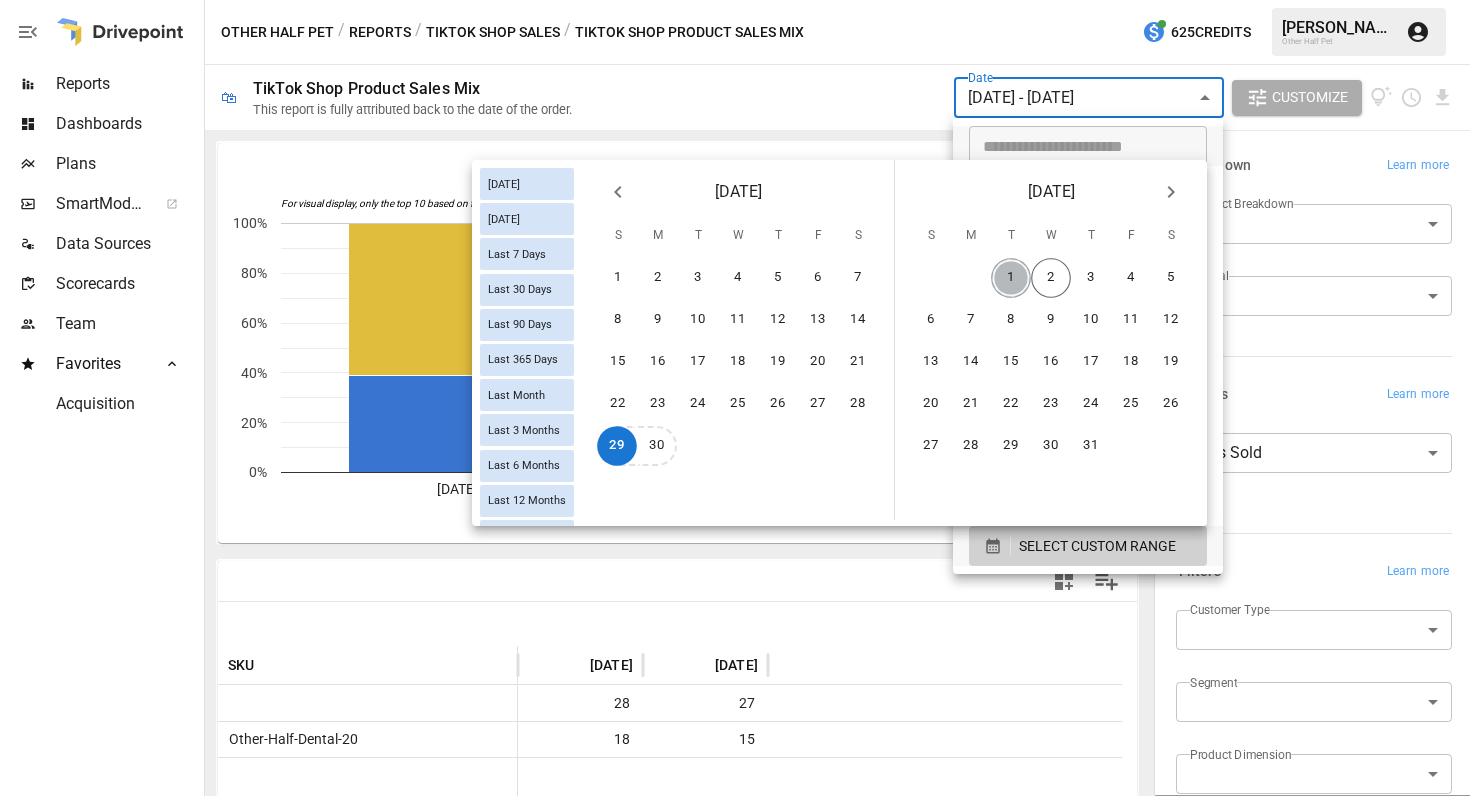 click on "1" at bounding box center [1011, 278] 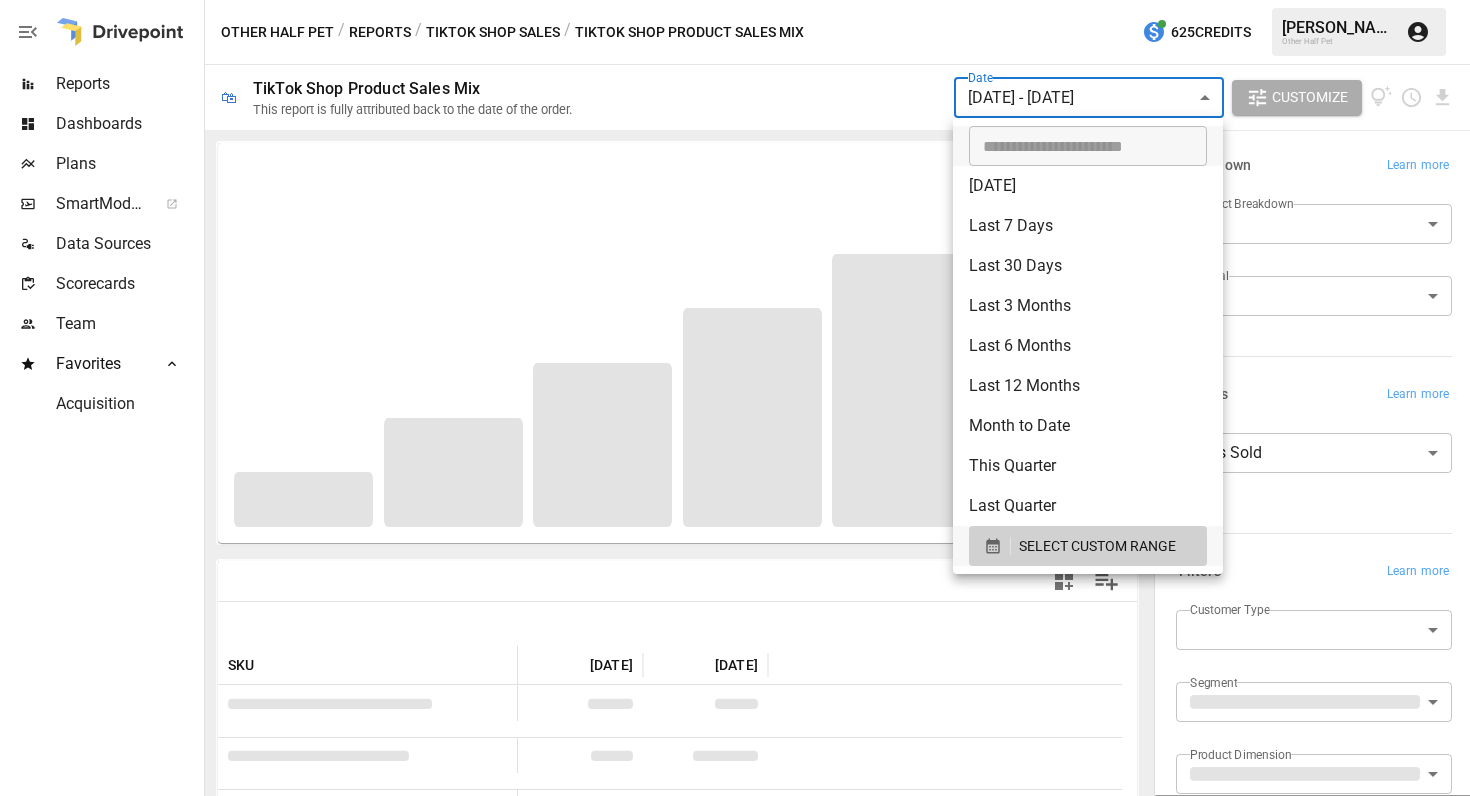click at bounding box center (735, 398) 